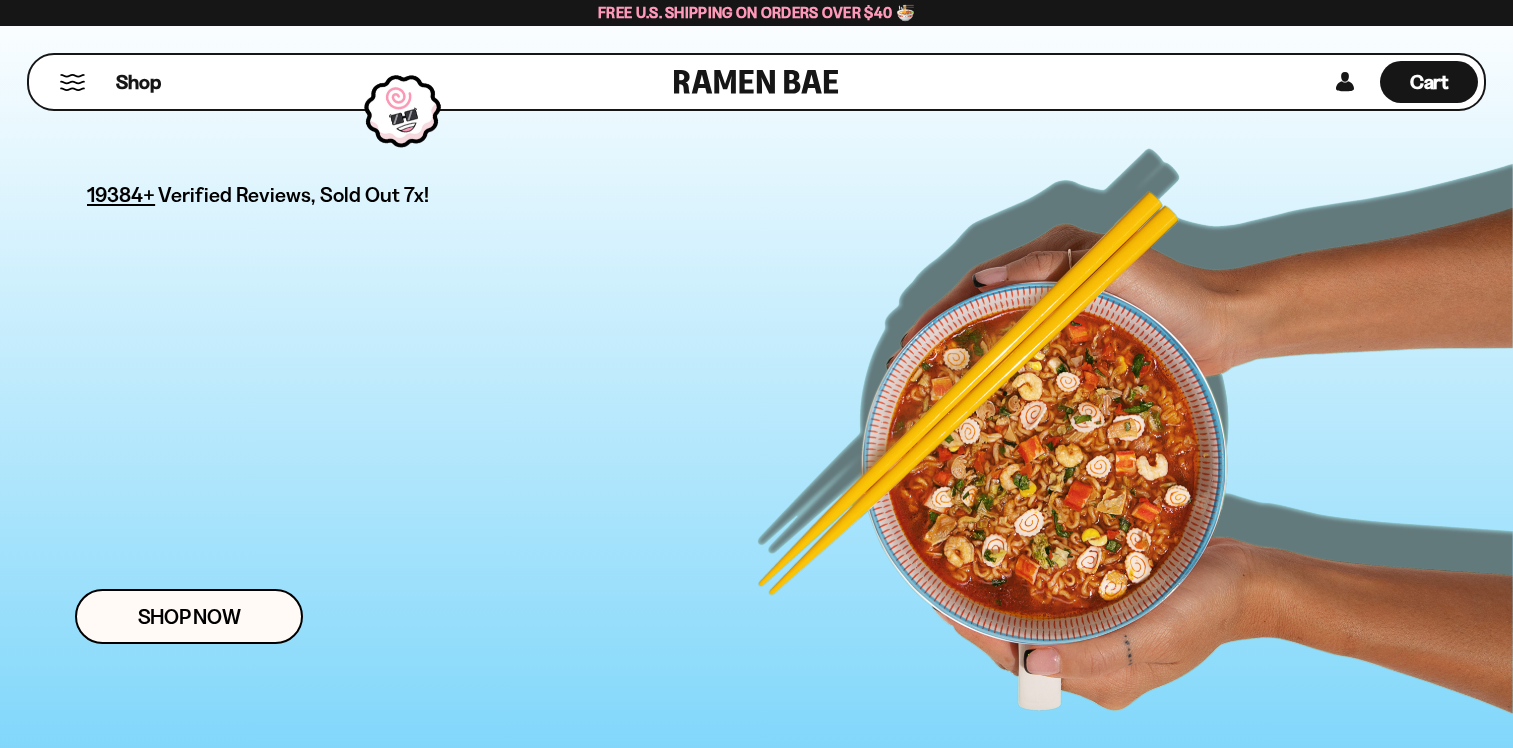 scroll, scrollTop: 0, scrollLeft: 0, axis: both 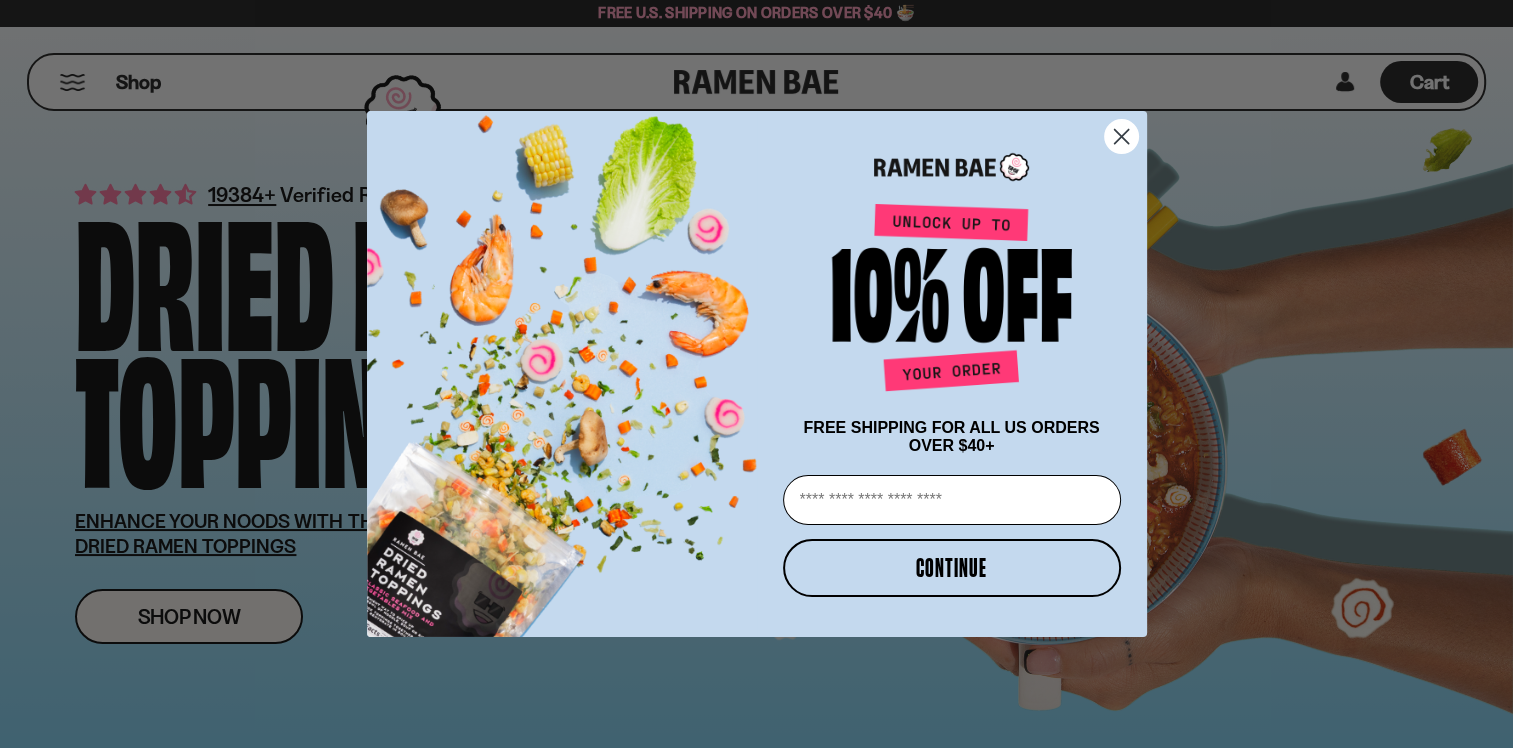 click 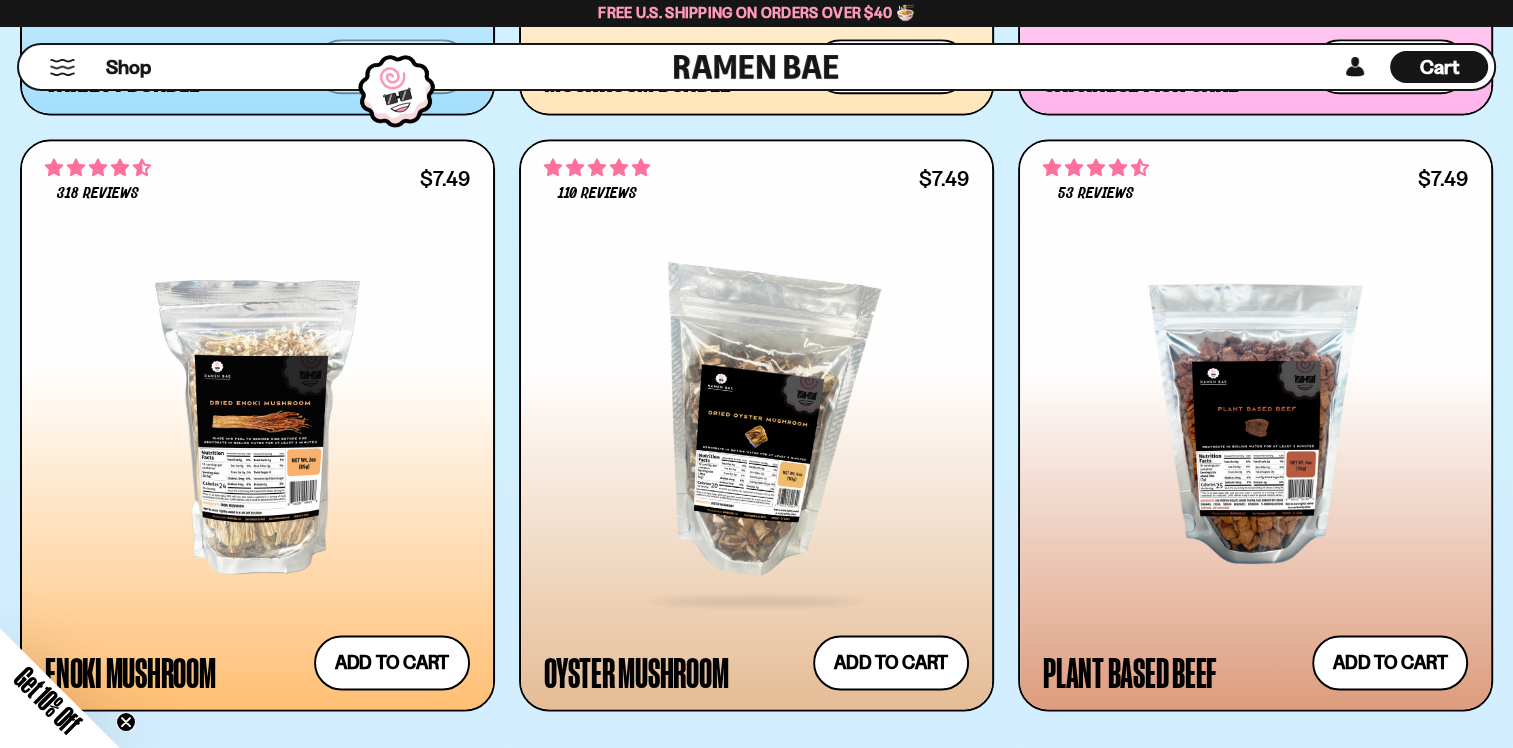 scroll, scrollTop: 2700, scrollLeft: 0, axis: vertical 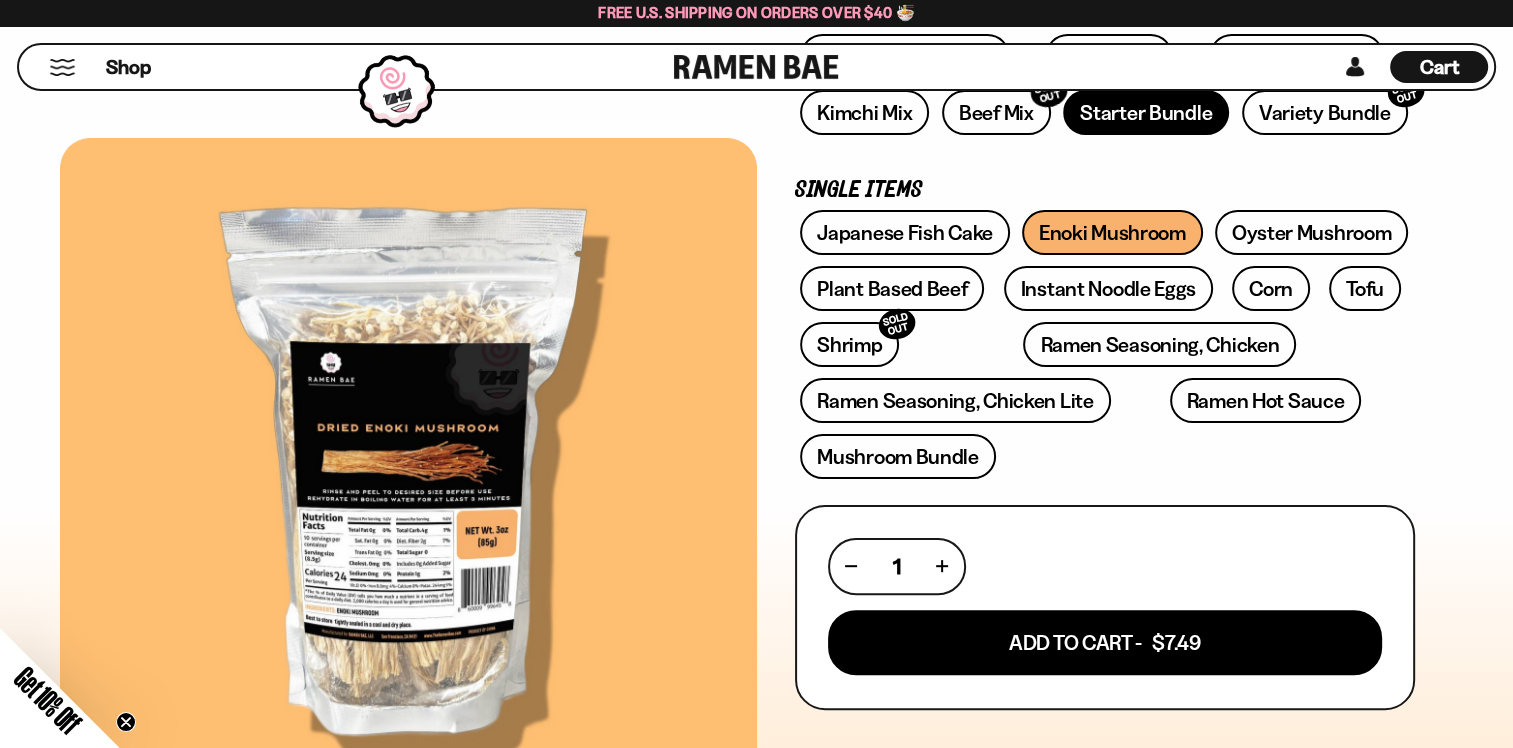 click on "Starter Bundle" at bounding box center [1146, 112] 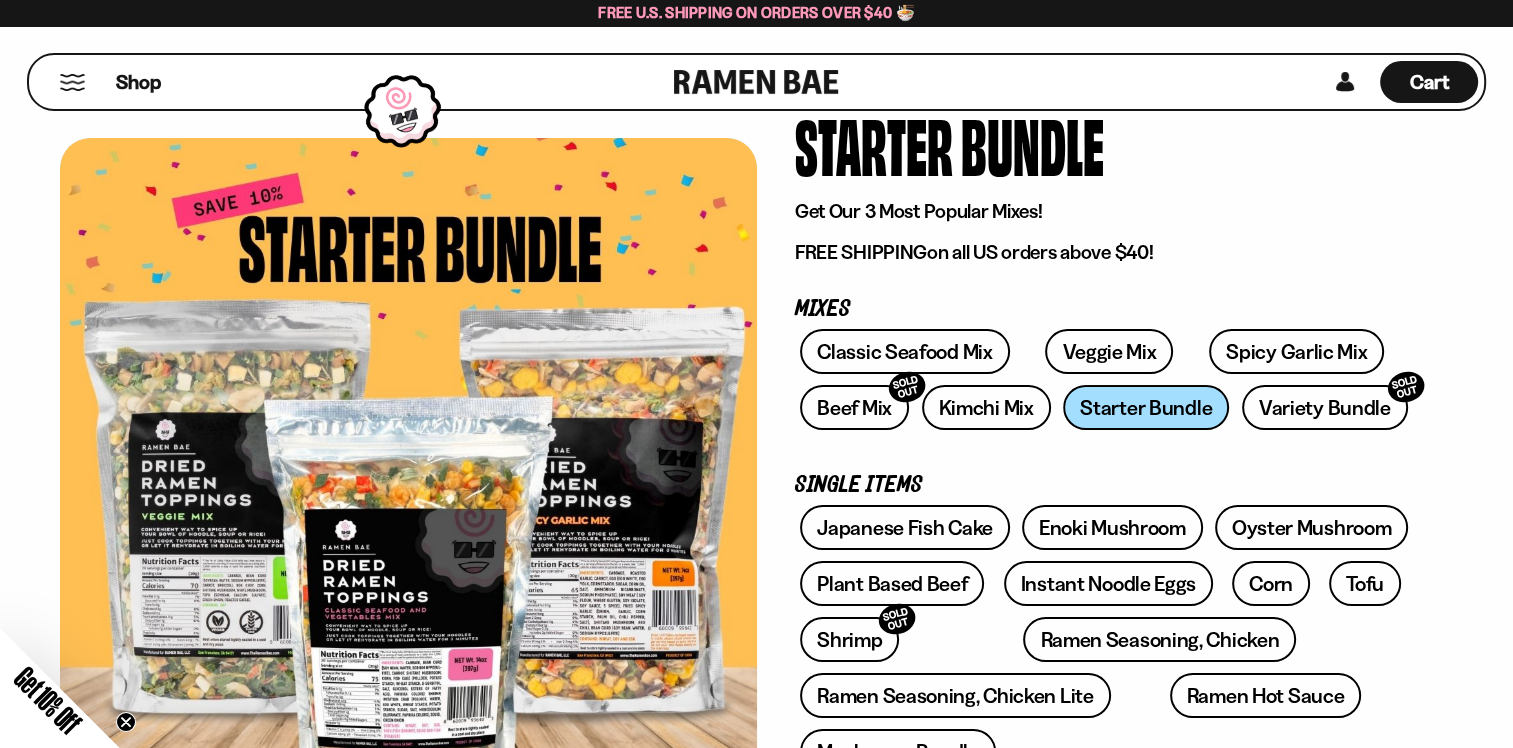 scroll, scrollTop: 100, scrollLeft: 0, axis: vertical 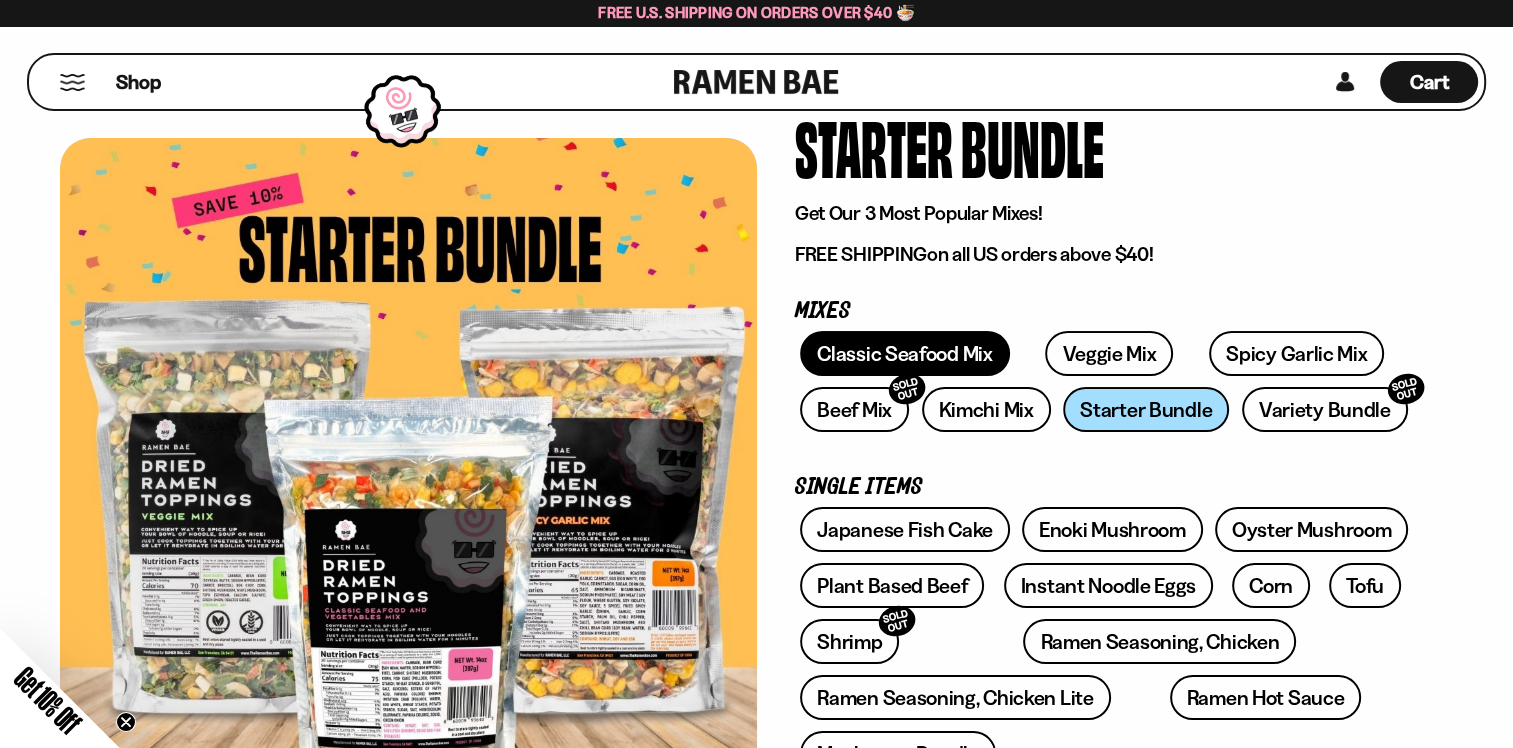 click on "Classic Seafood Mix" at bounding box center [904, 353] 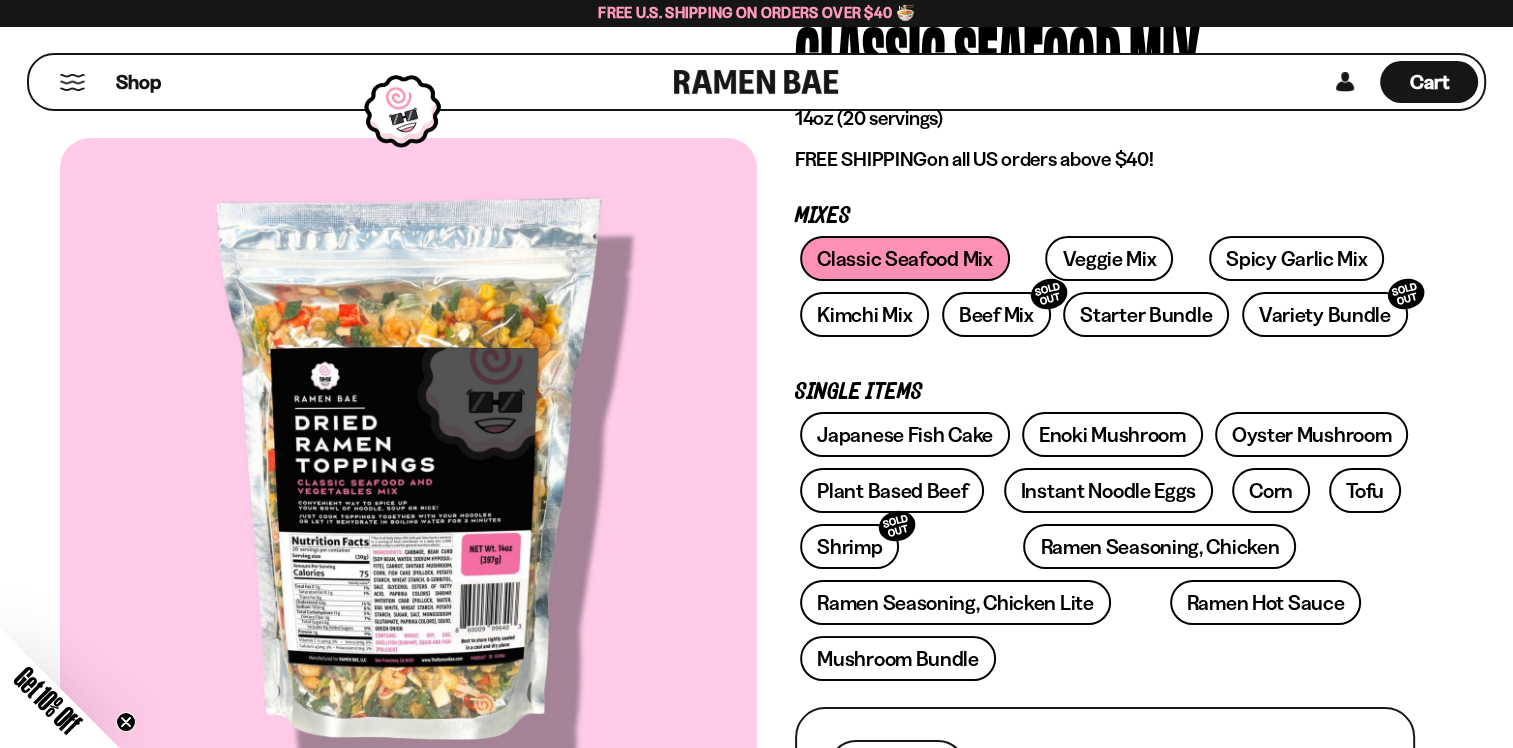 scroll, scrollTop: 300, scrollLeft: 0, axis: vertical 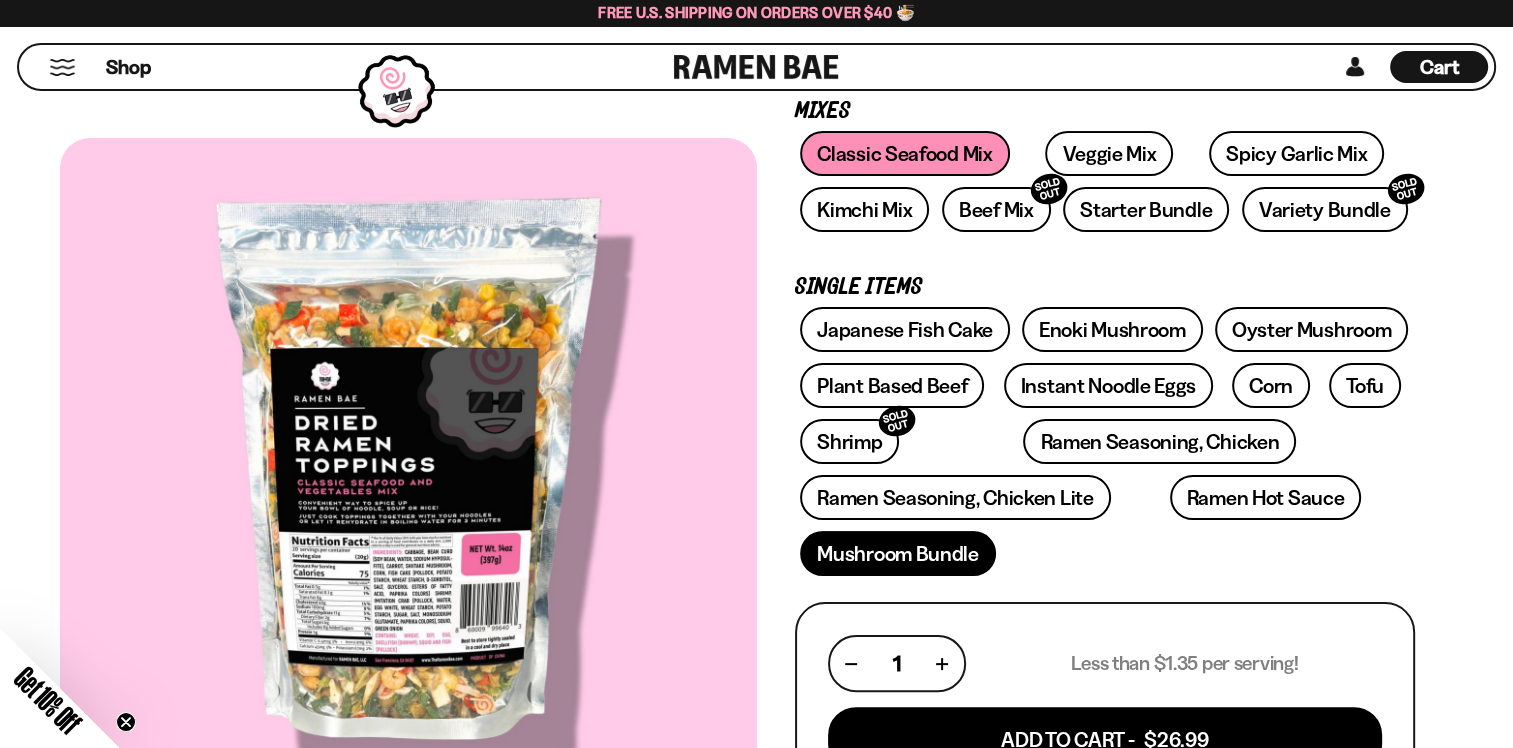 click on "Mushroom Bundle" at bounding box center [898, 553] 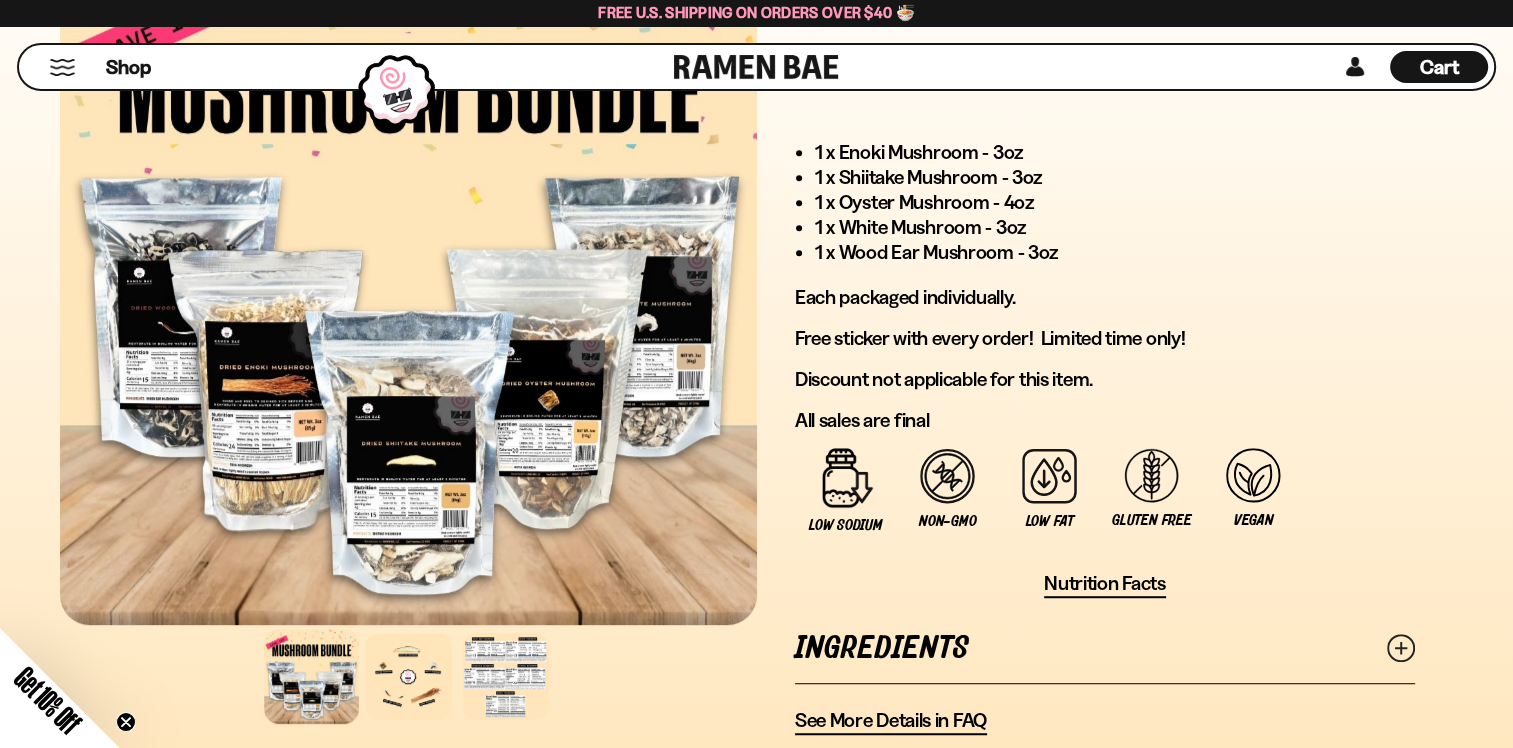 scroll, scrollTop: 1300, scrollLeft: 0, axis: vertical 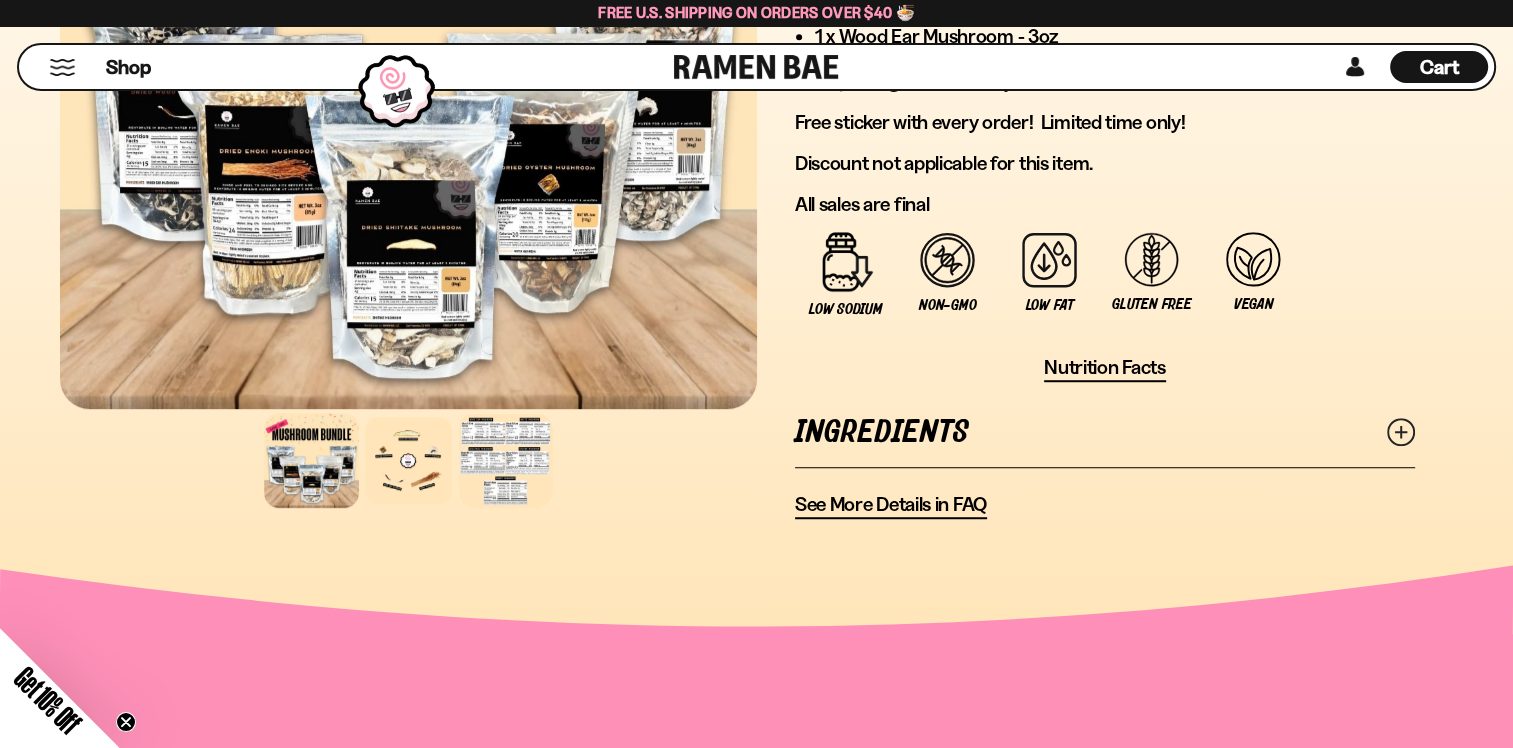 click at bounding box center (505, 460) 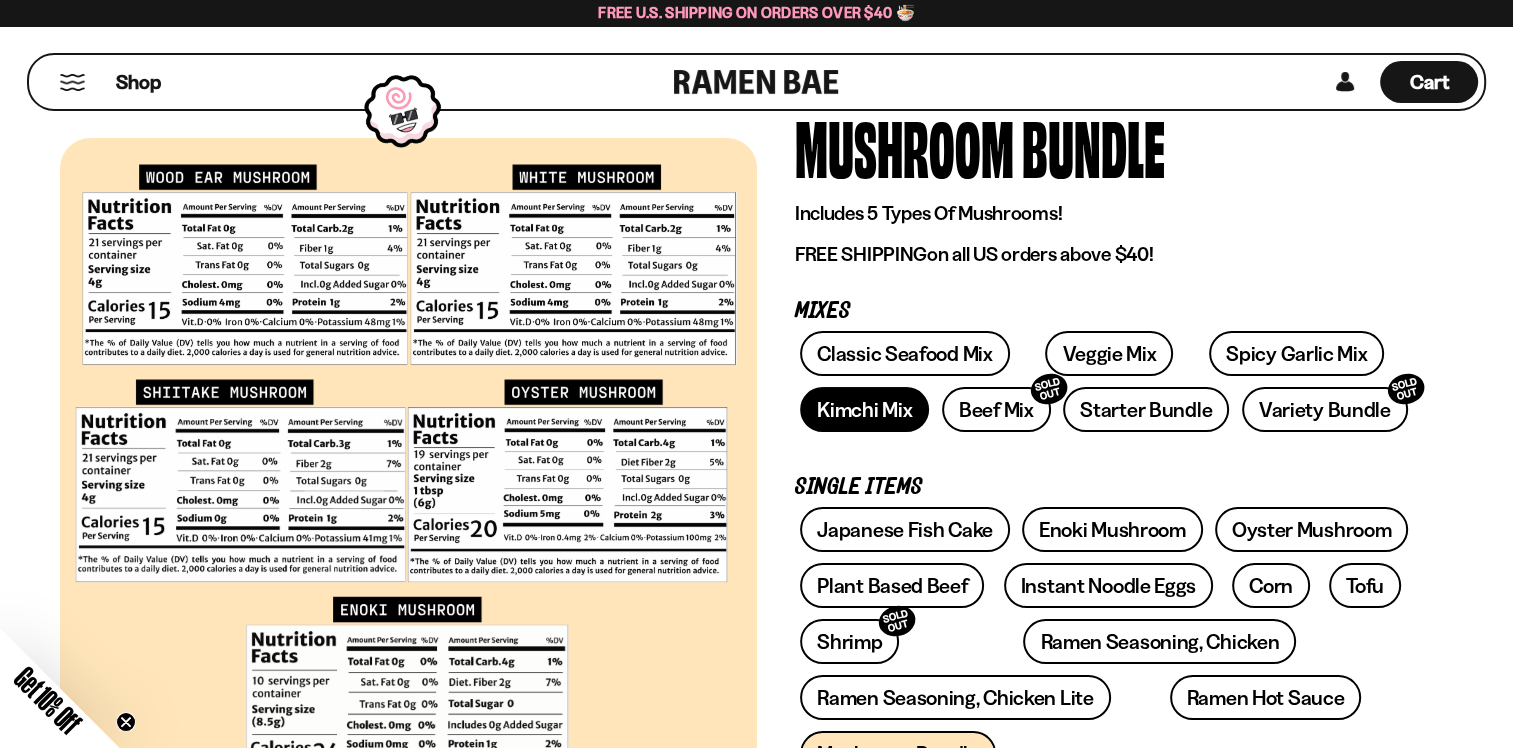 scroll, scrollTop: 200, scrollLeft: 0, axis: vertical 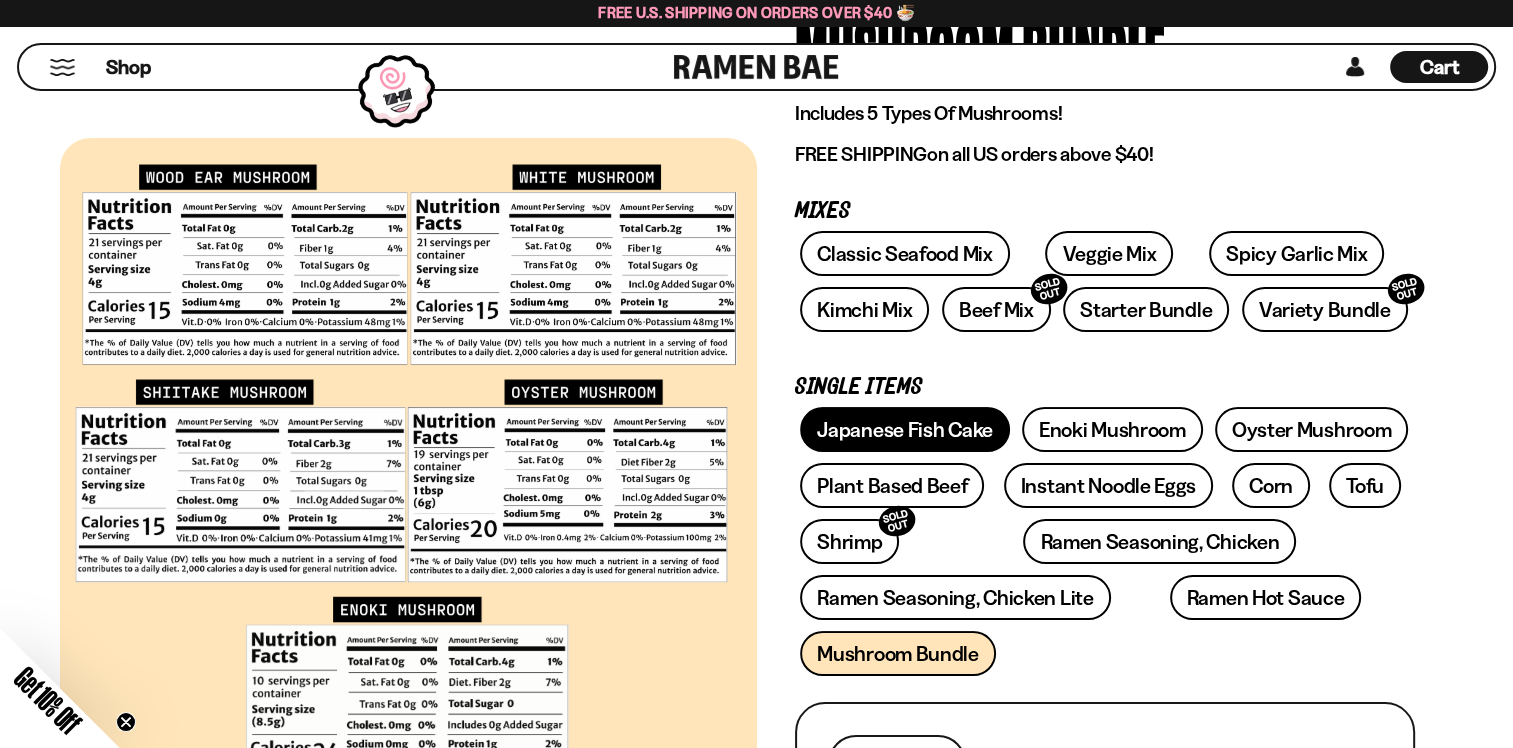click on "Japanese Fish Cake" at bounding box center (905, 429) 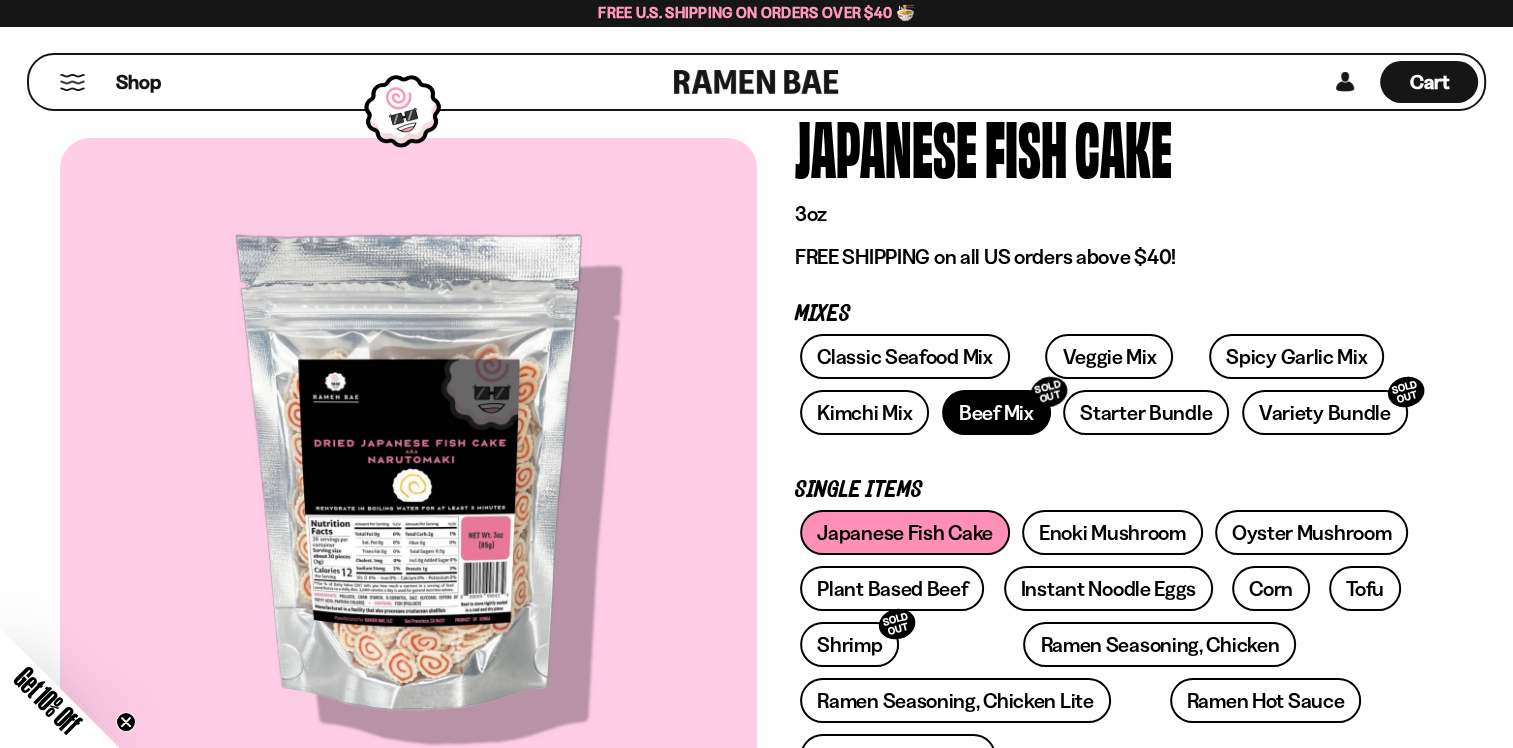 scroll, scrollTop: 200, scrollLeft: 0, axis: vertical 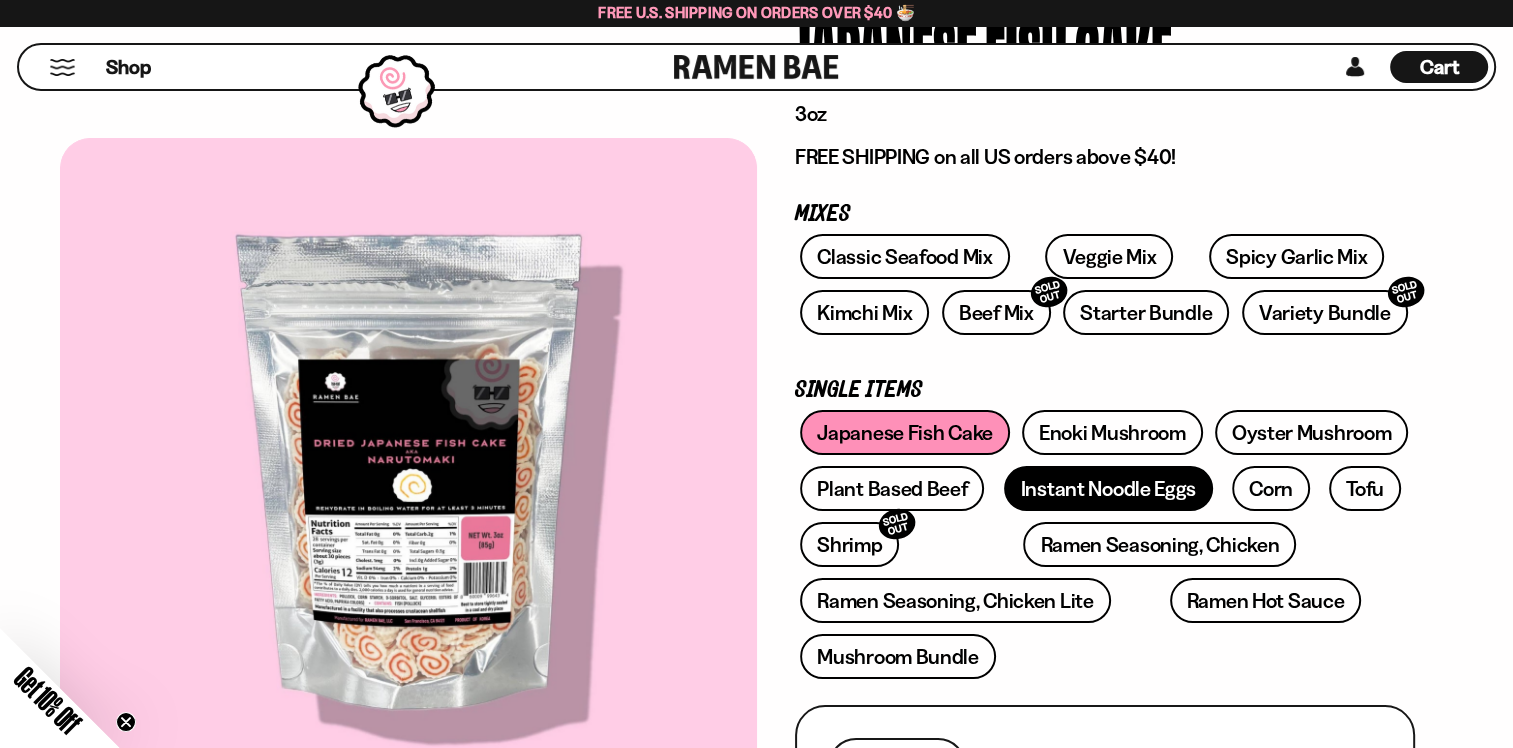 click on "Instant Noodle Eggs" at bounding box center (1108, 488) 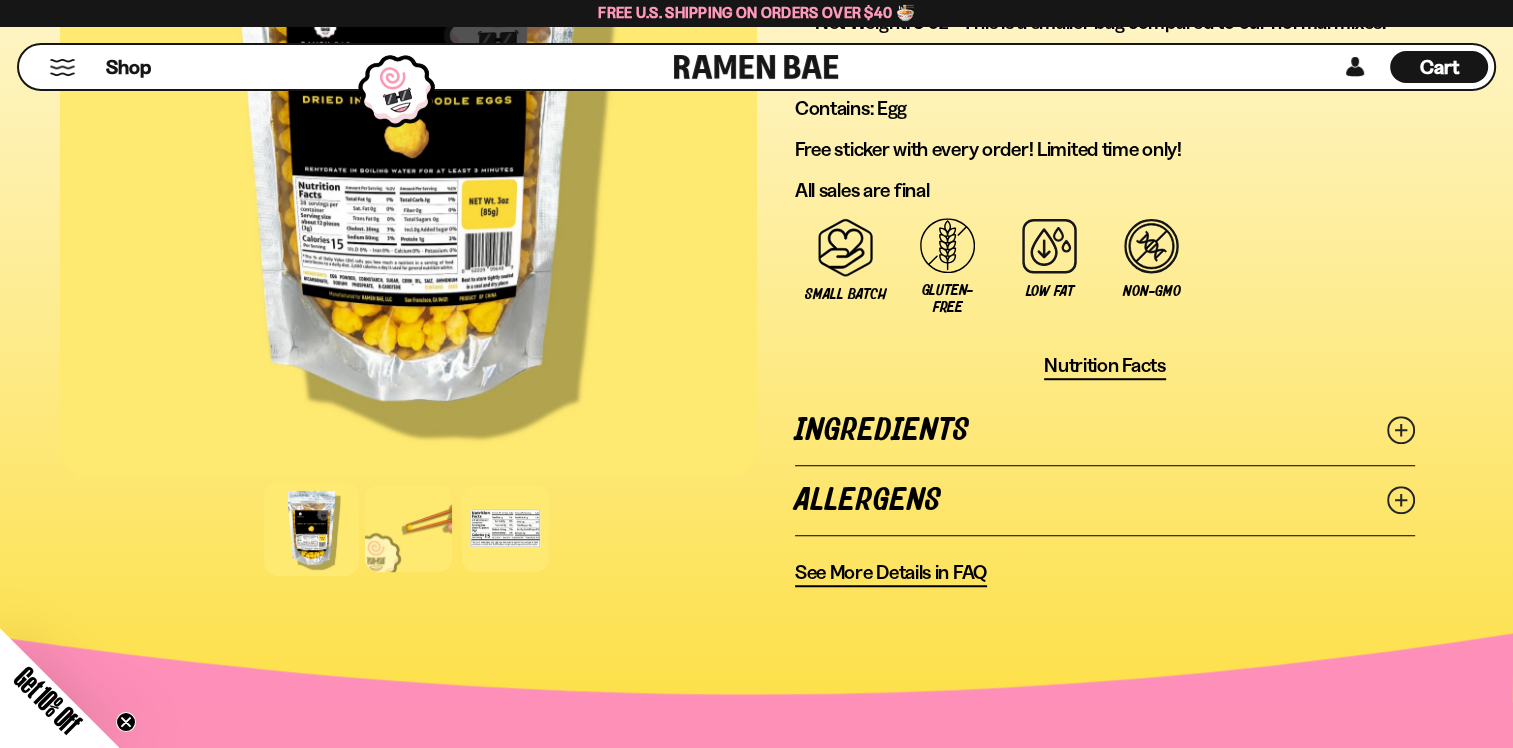 scroll, scrollTop: 1300, scrollLeft: 0, axis: vertical 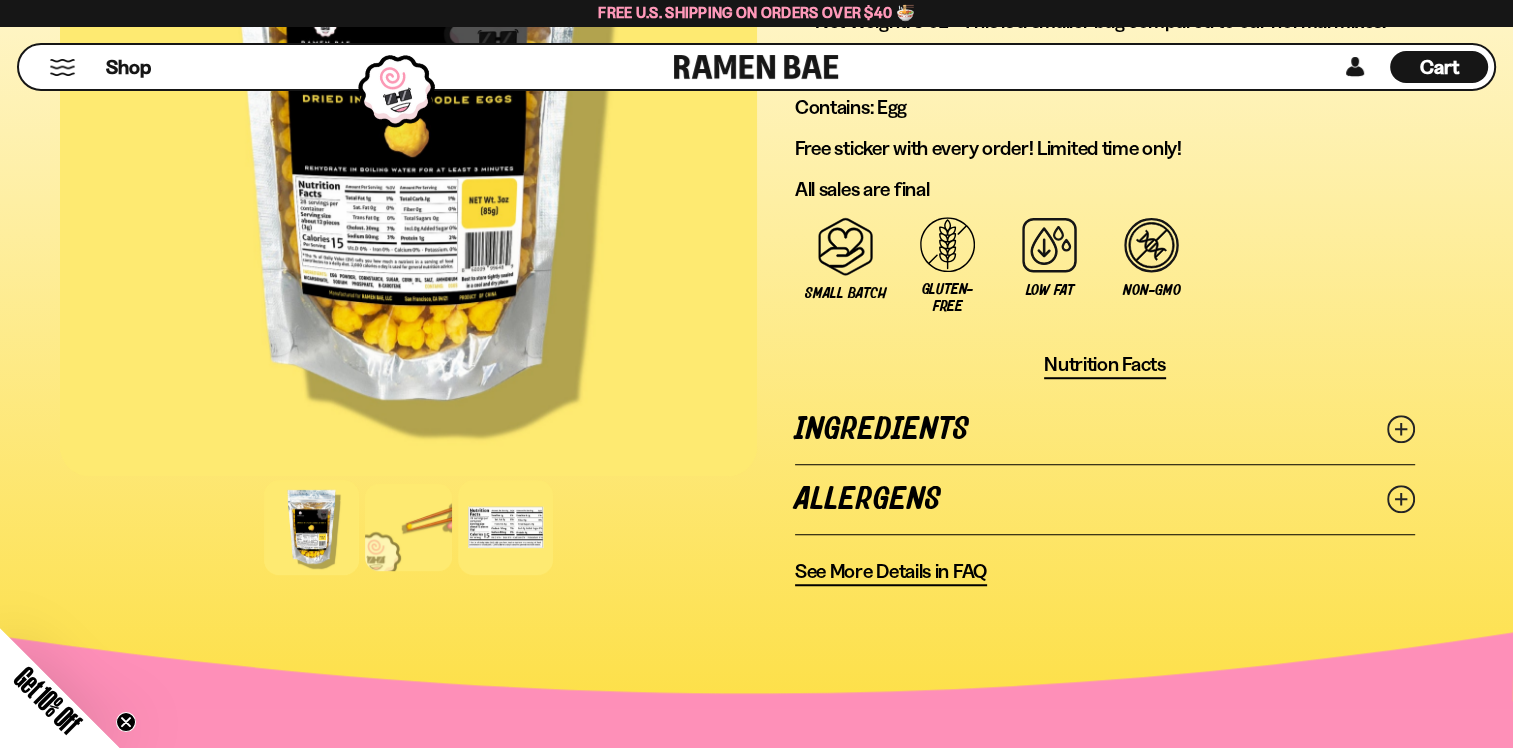 click at bounding box center (505, 527) 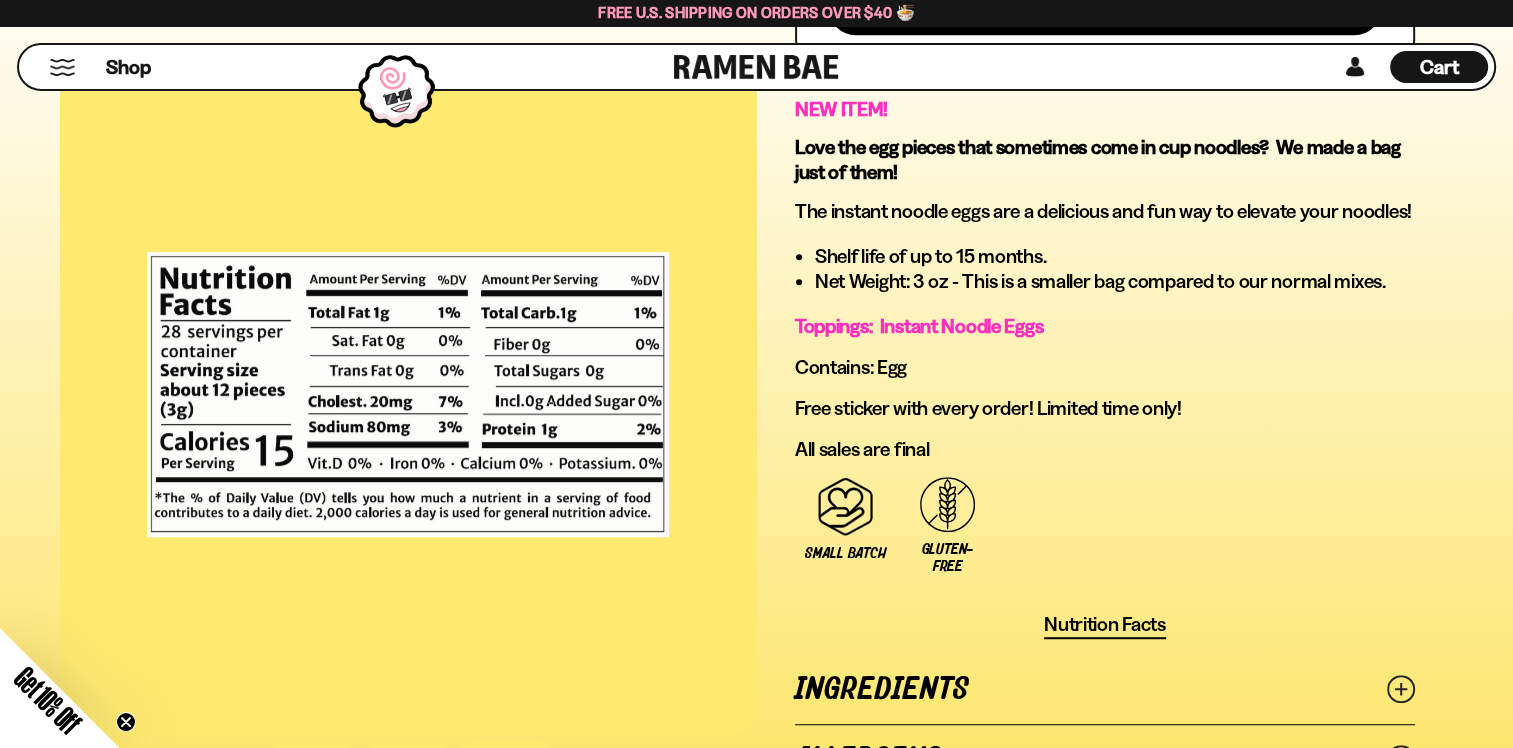 scroll, scrollTop: 1300, scrollLeft: 0, axis: vertical 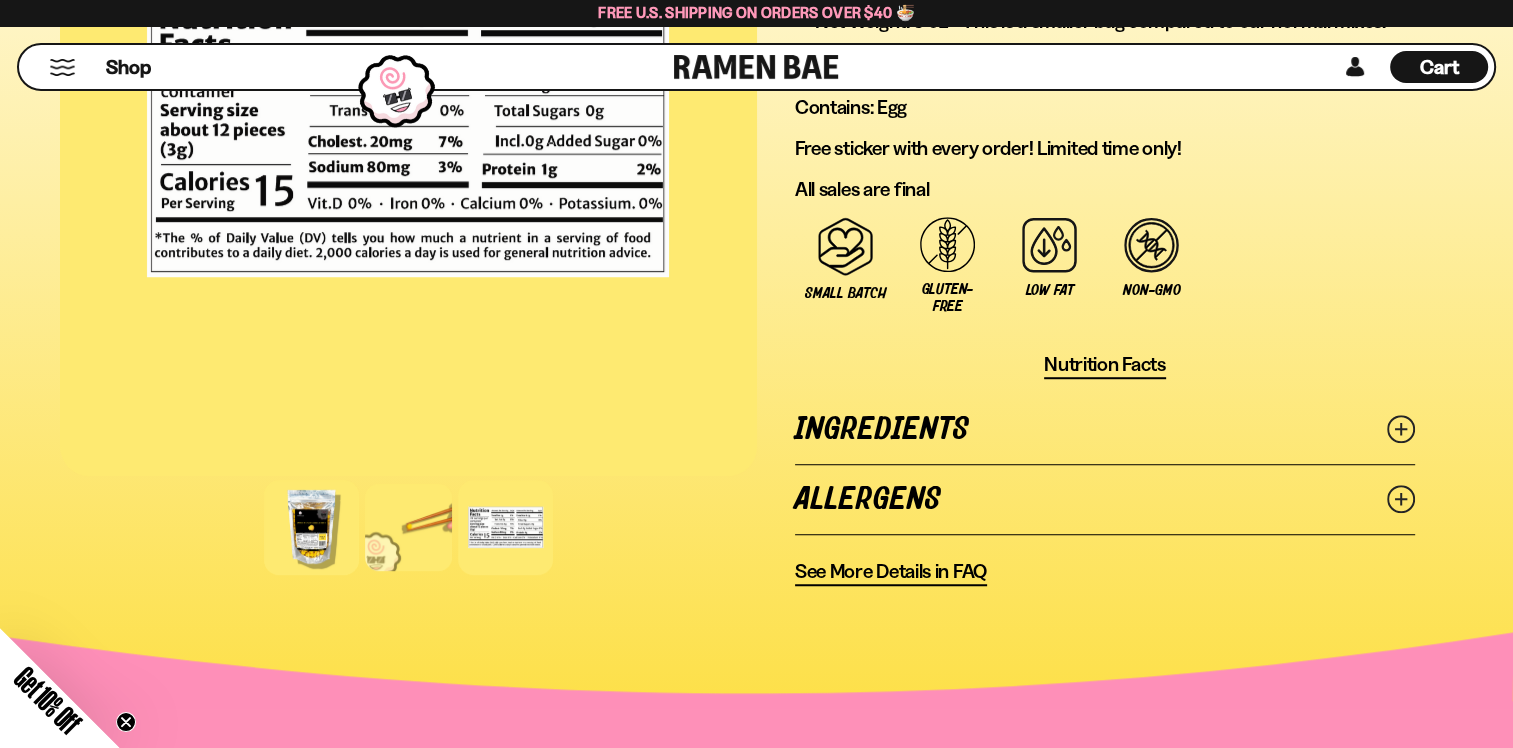 click at bounding box center (311, 527) 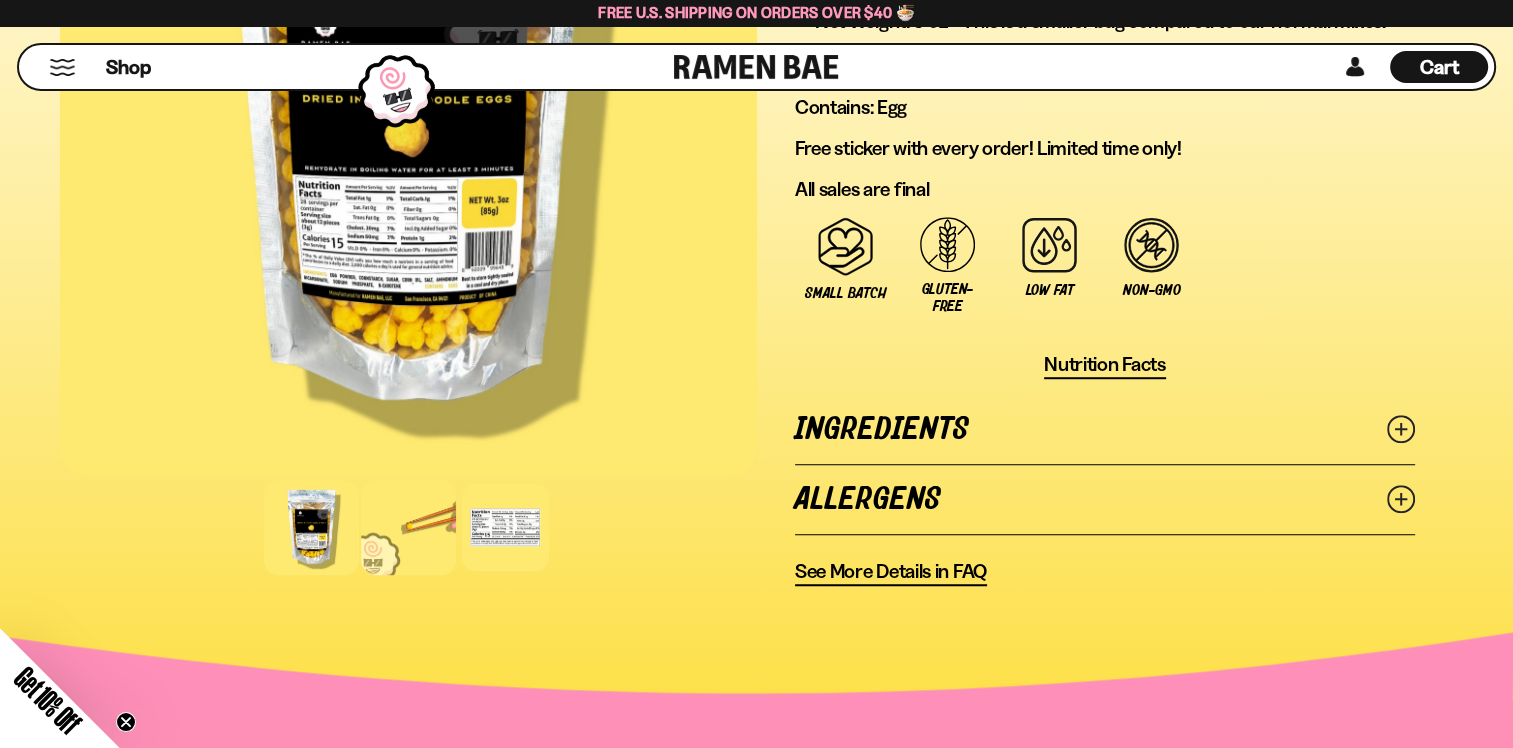 click at bounding box center (408, 527) 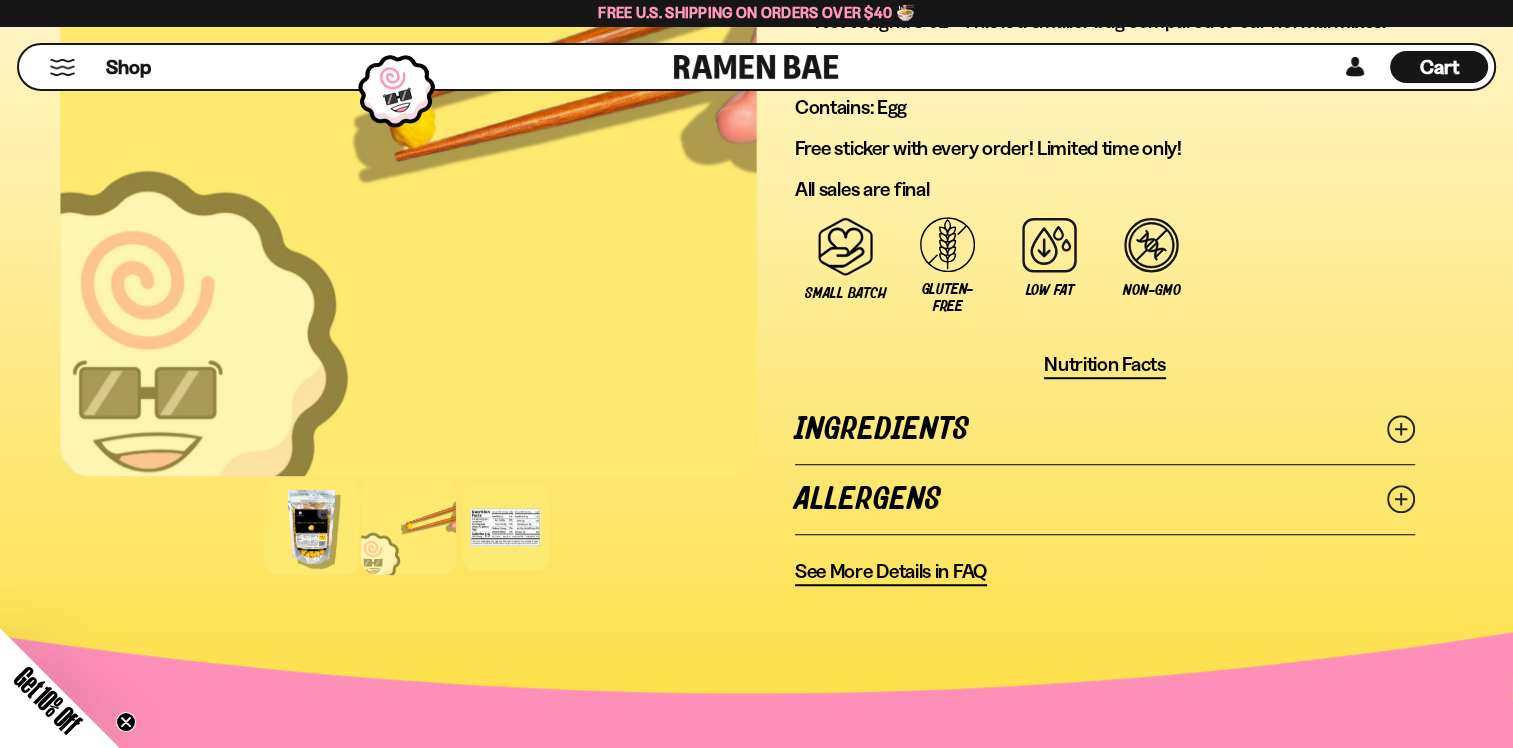 click at bounding box center (311, 527) 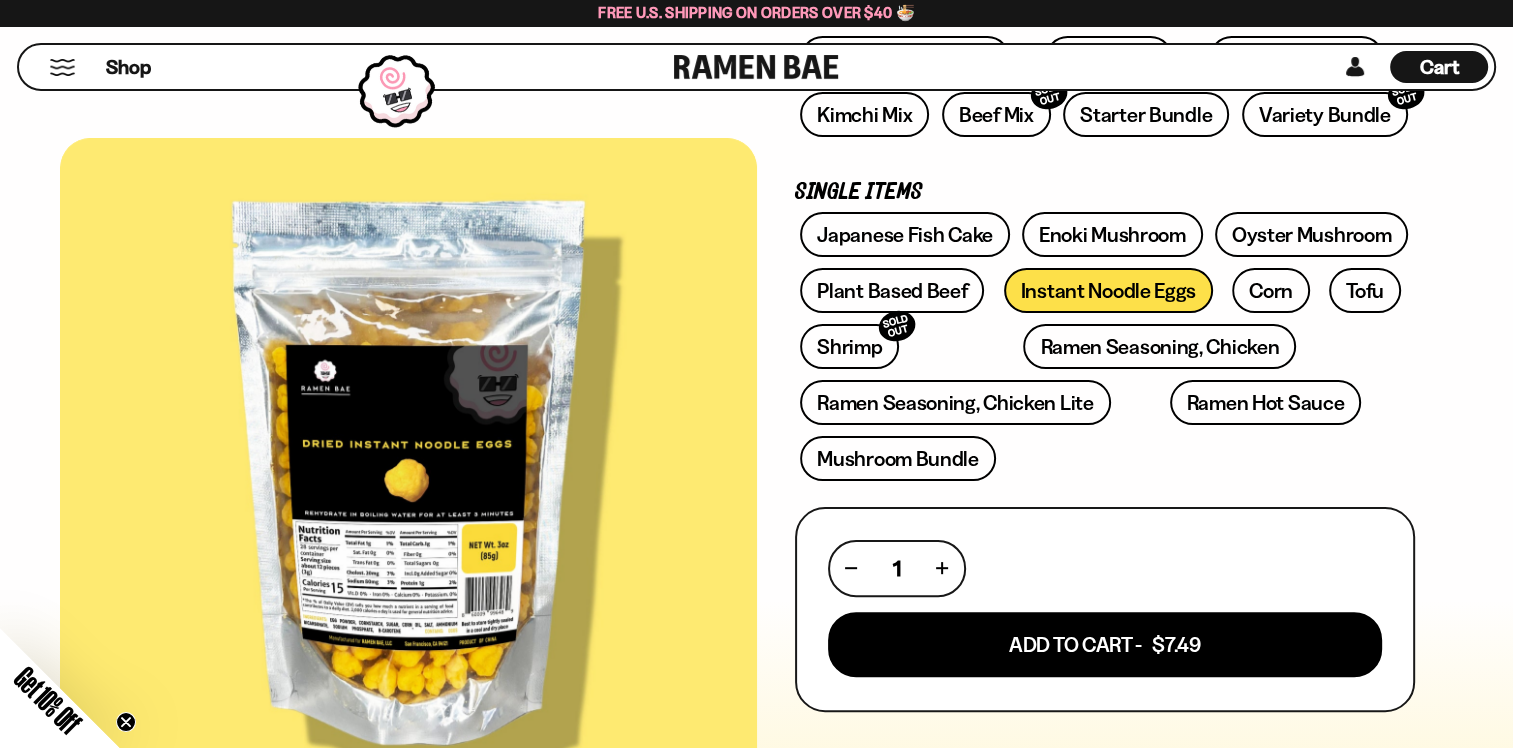 scroll, scrollTop: 300, scrollLeft: 0, axis: vertical 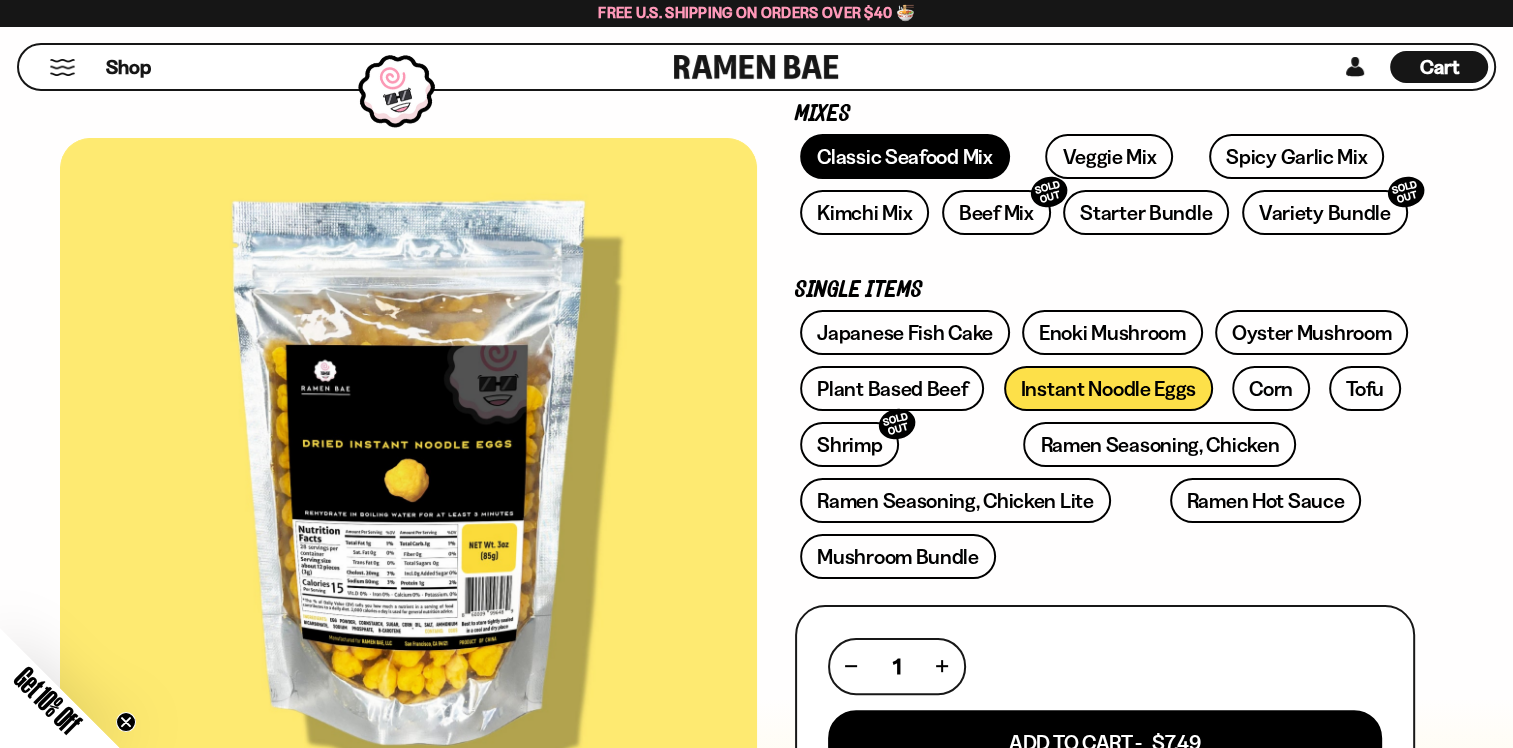 click on "Classic Seafood Mix" at bounding box center [904, 156] 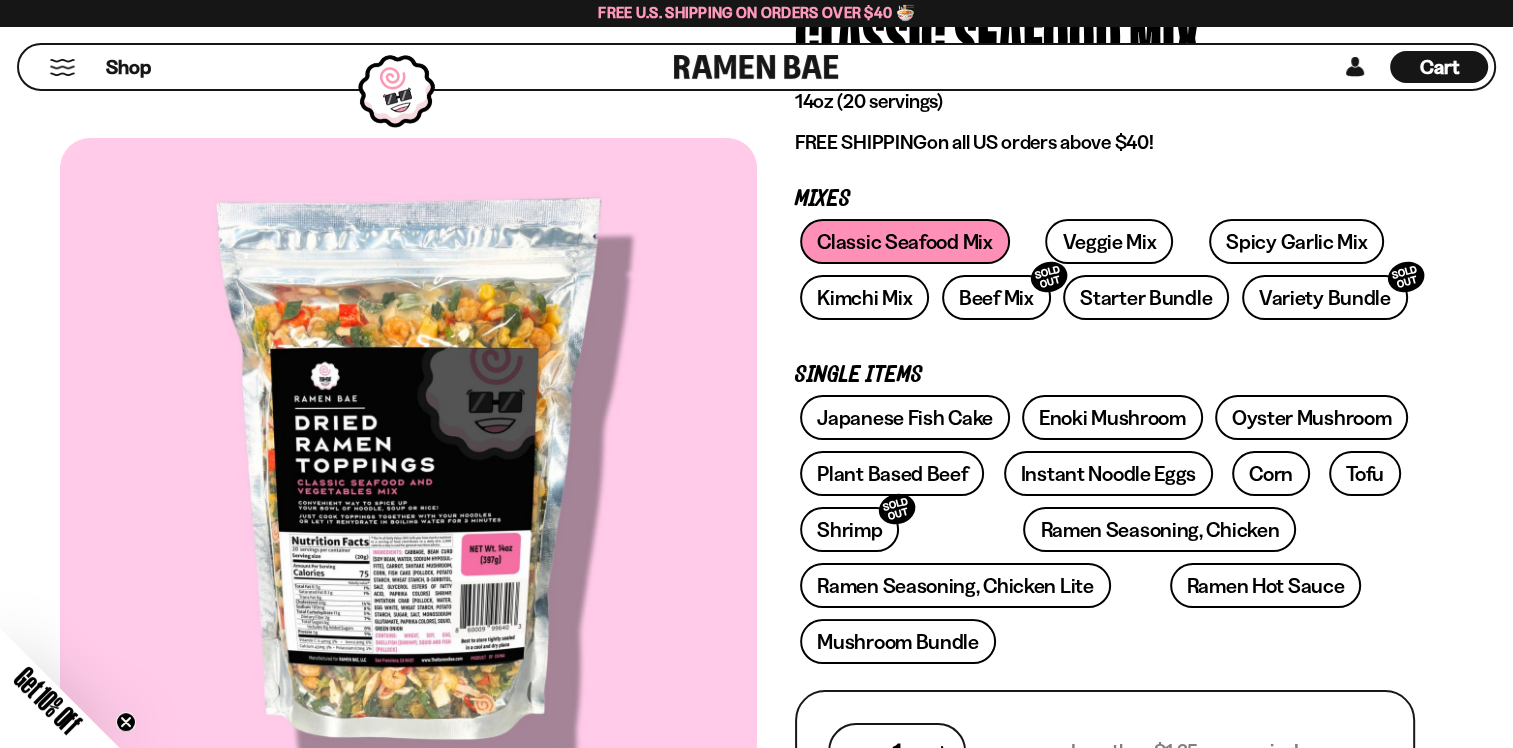 scroll, scrollTop: 300, scrollLeft: 0, axis: vertical 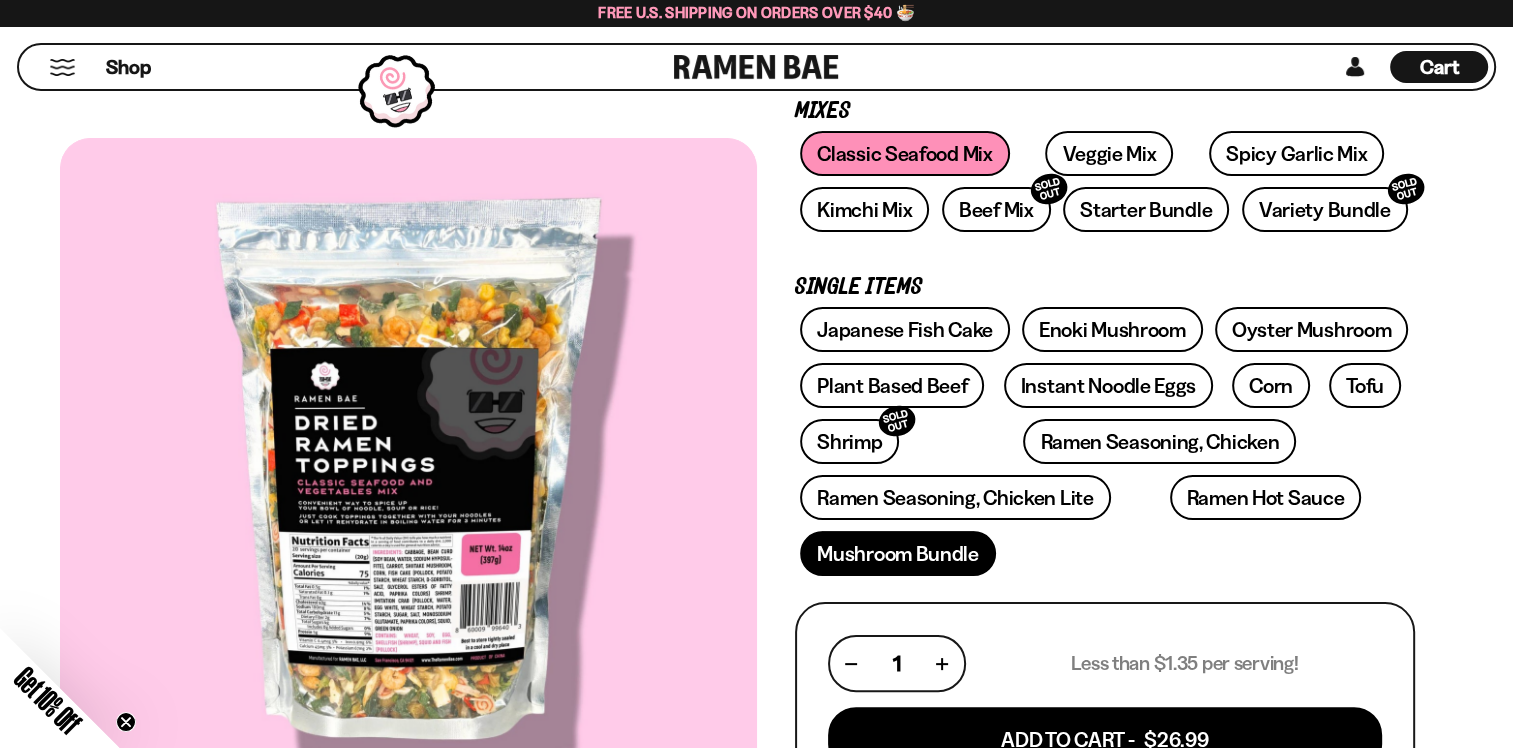 click on "Mushroom Bundle" at bounding box center [898, 553] 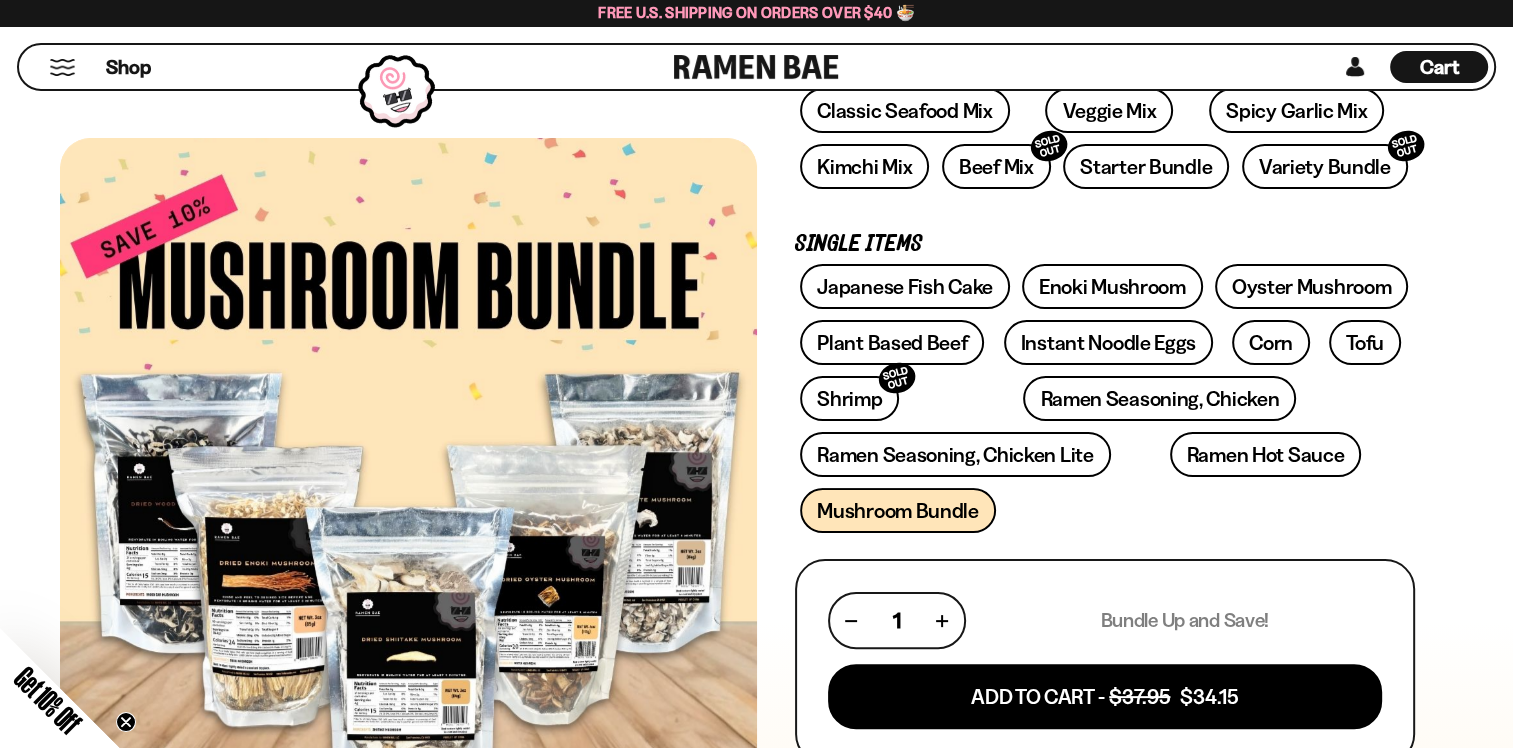scroll, scrollTop: 300, scrollLeft: 0, axis: vertical 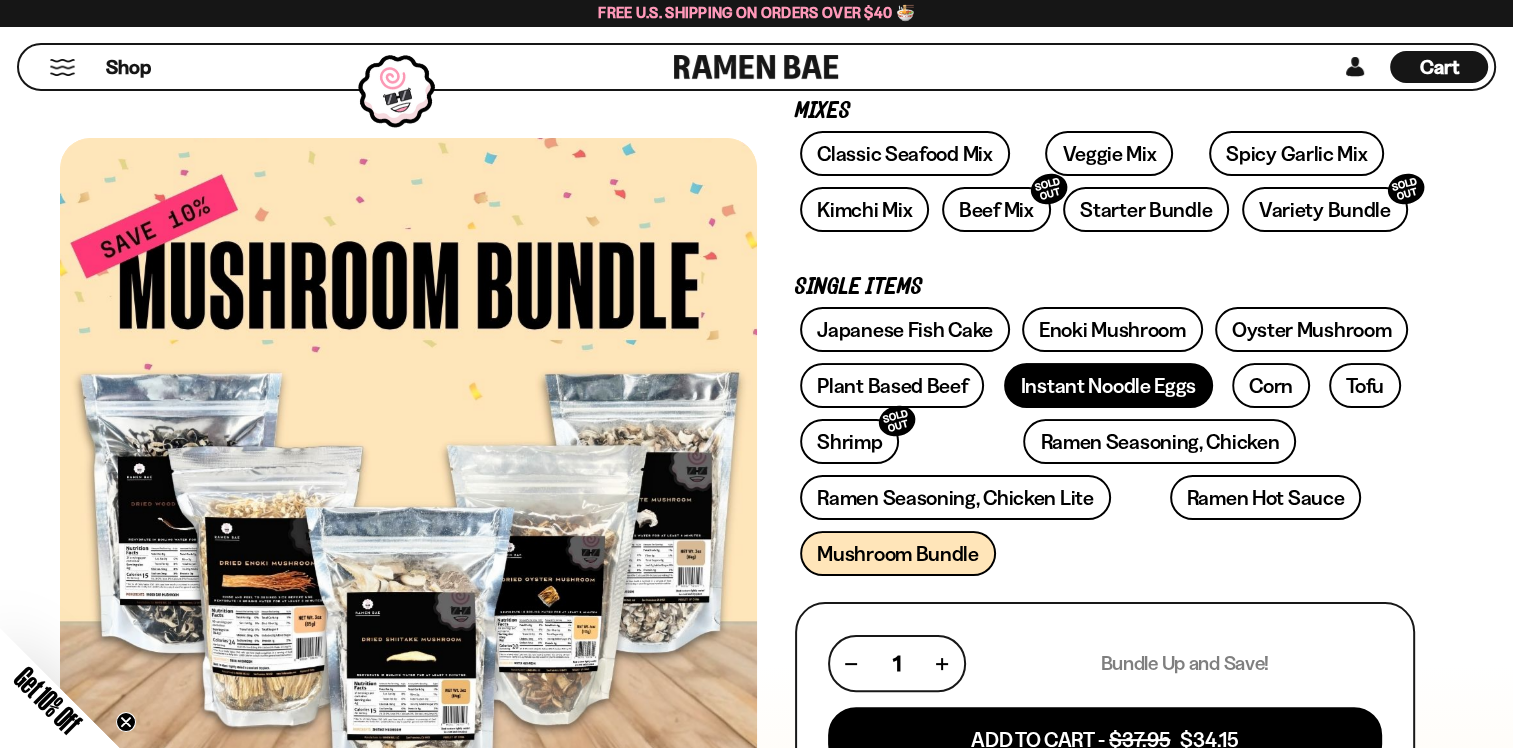 click on "Instant Noodle Eggs" at bounding box center (1108, 385) 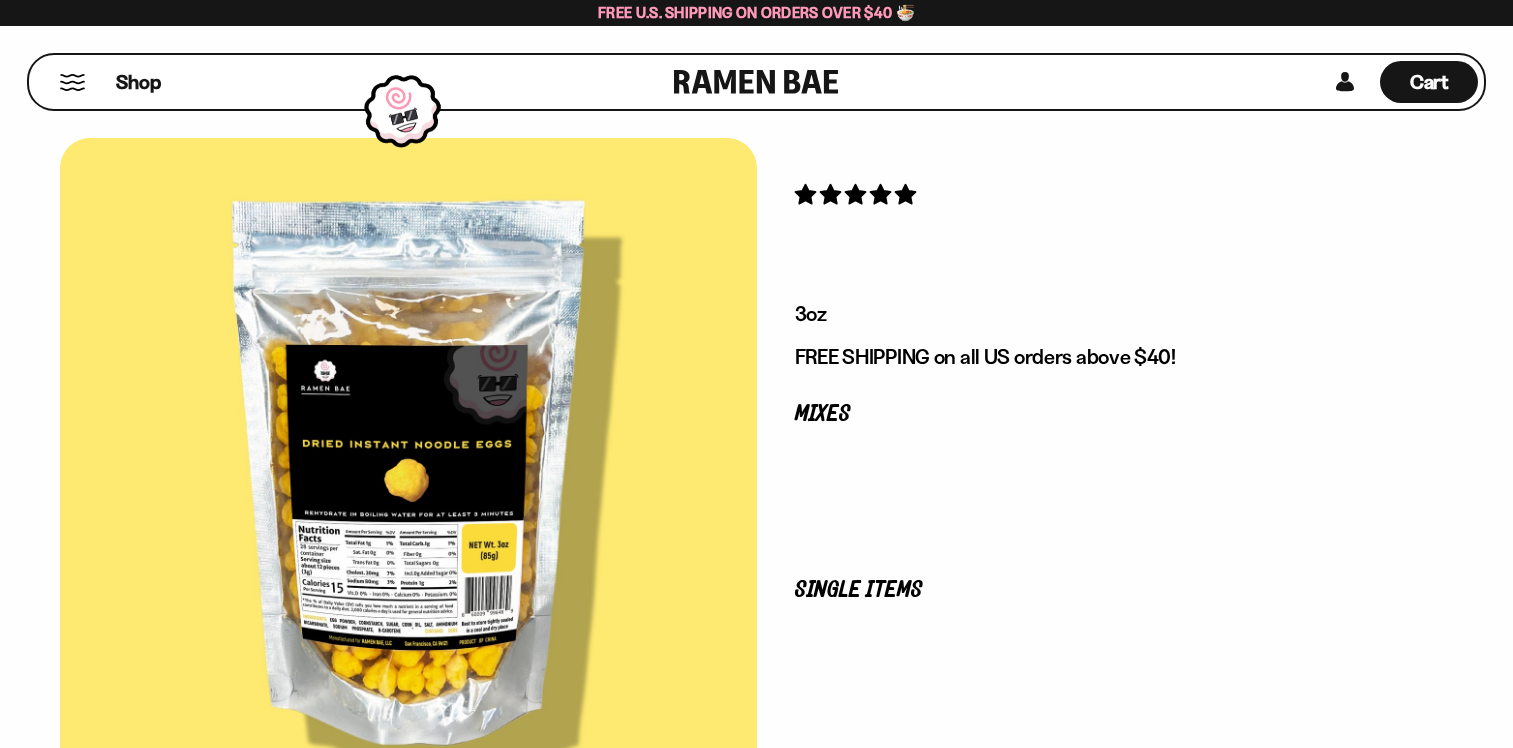 scroll, scrollTop: 0, scrollLeft: 0, axis: both 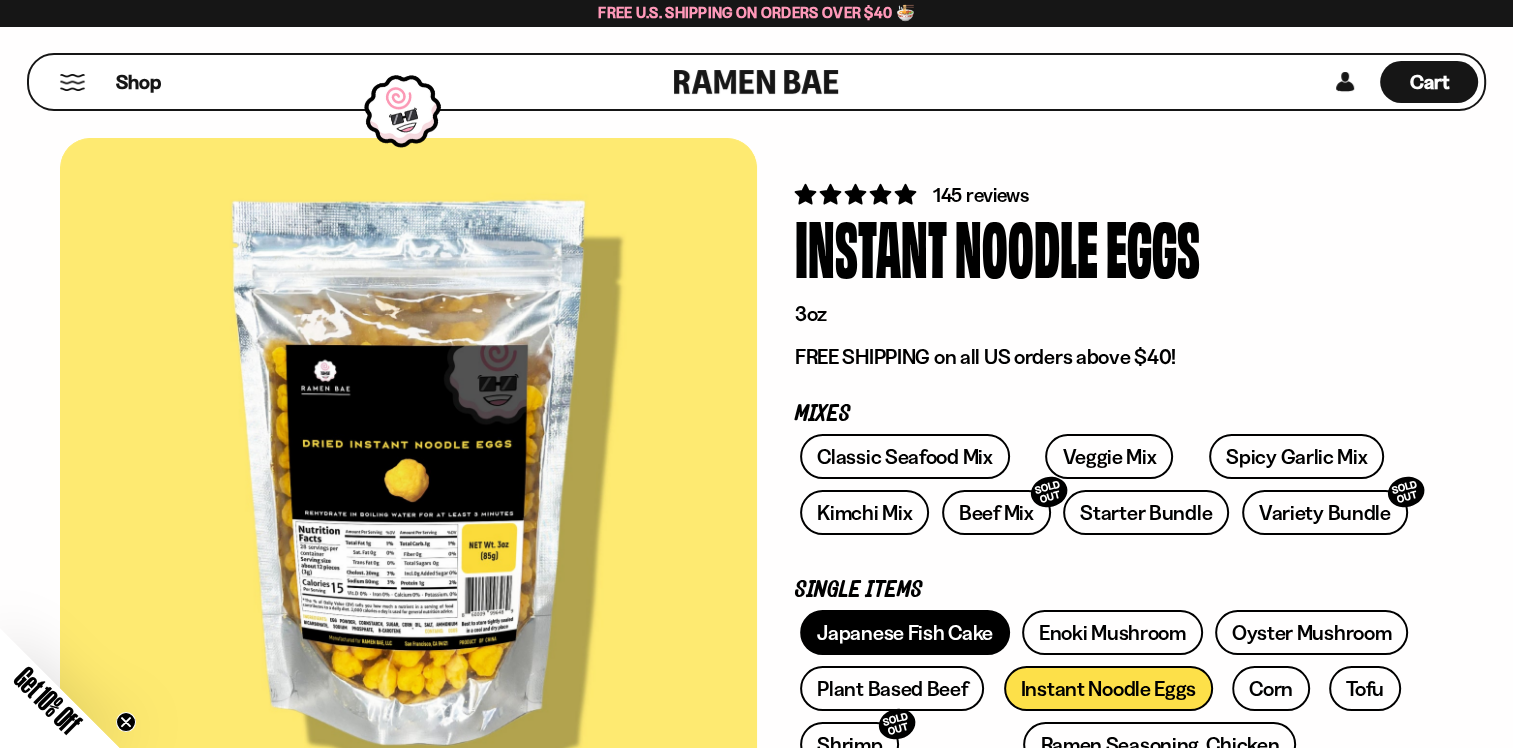 click on "Japanese Fish Cake" at bounding box center [905, 632] 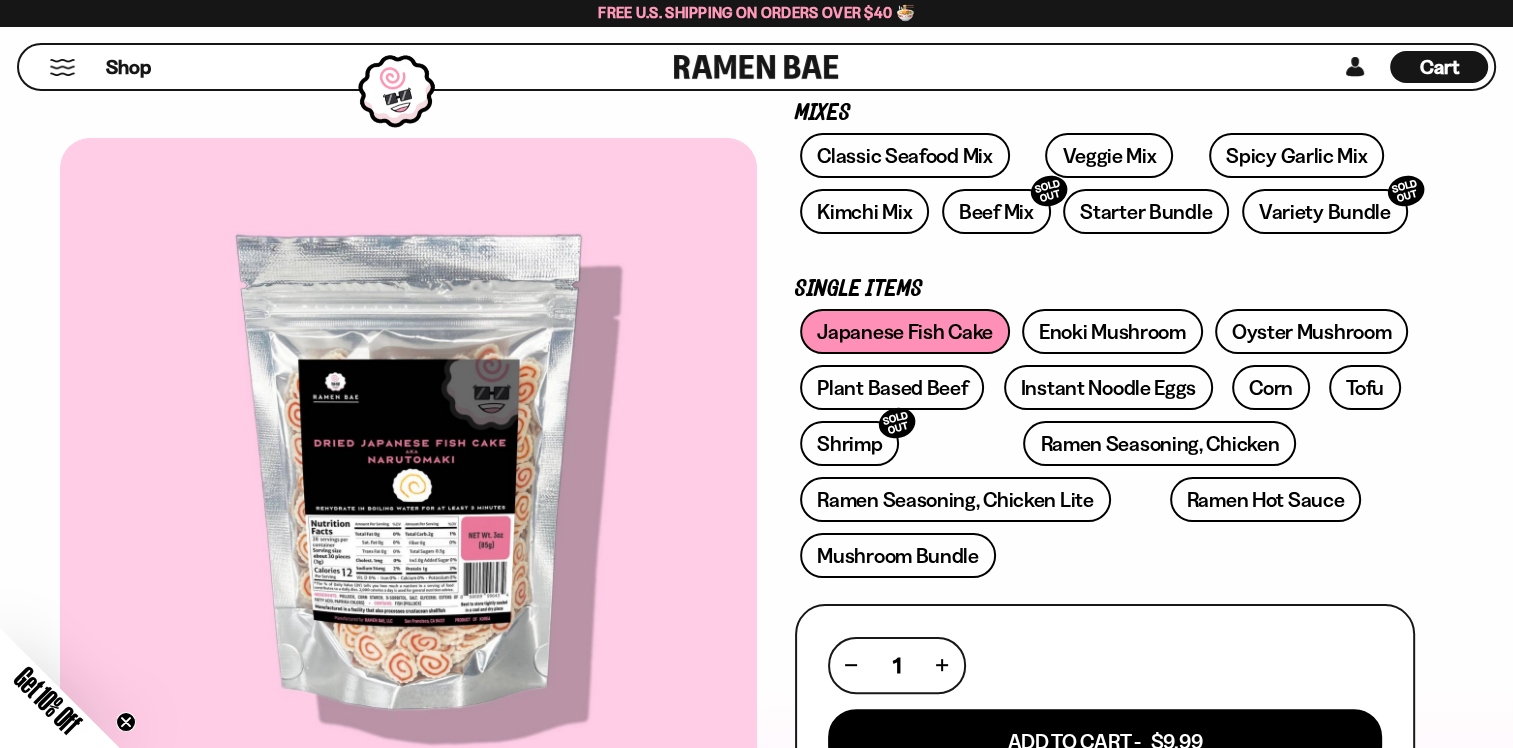 scroll, scrollTop: 300, scrollLeft: 0, axis: vertical 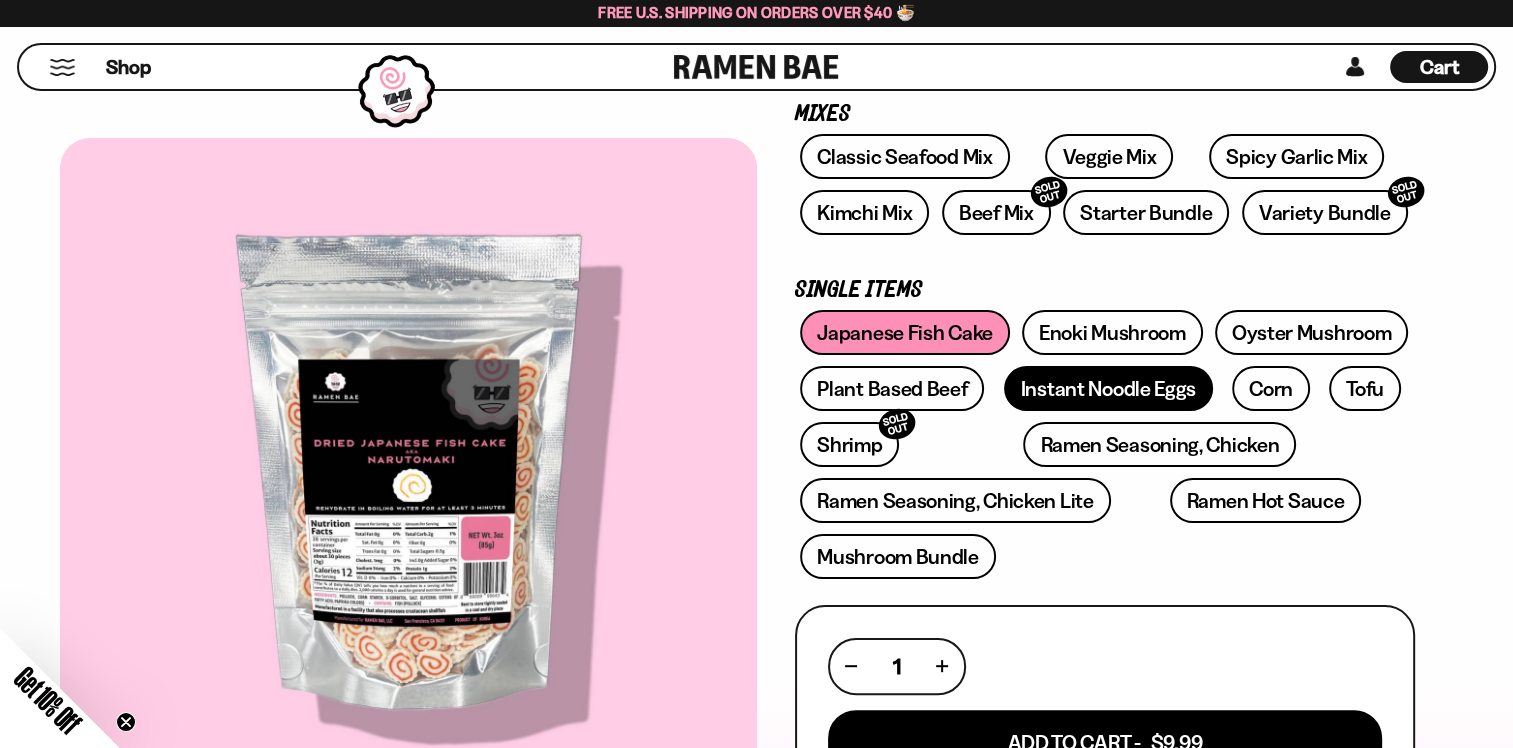 click on "Instant Noodle Eggs" at bounding box center (1108, 388) 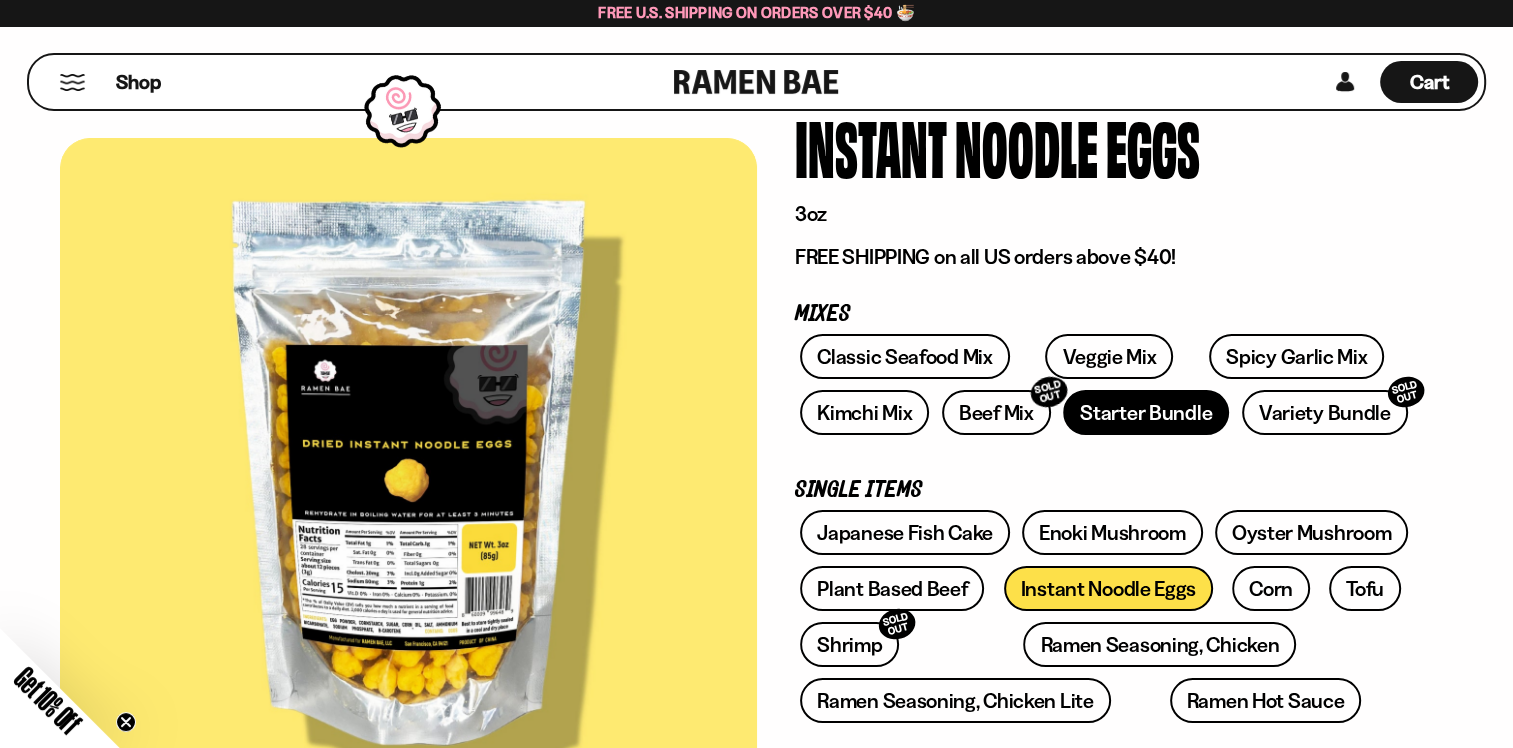 scroll, scrollTop: 300, scrollLeft: 0, axis: vertical 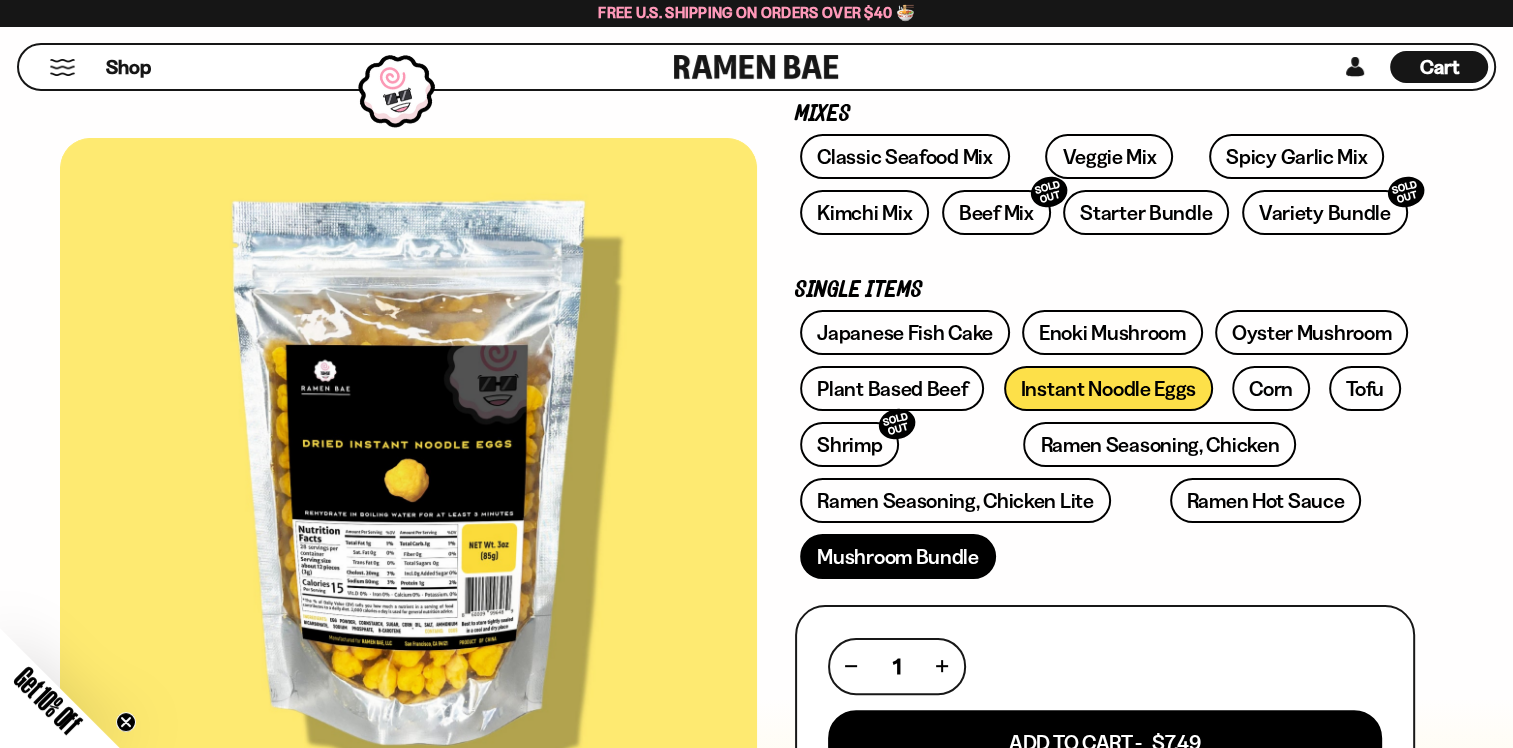 click on "Mushroom Bundle" at bounding box center [898, 556] 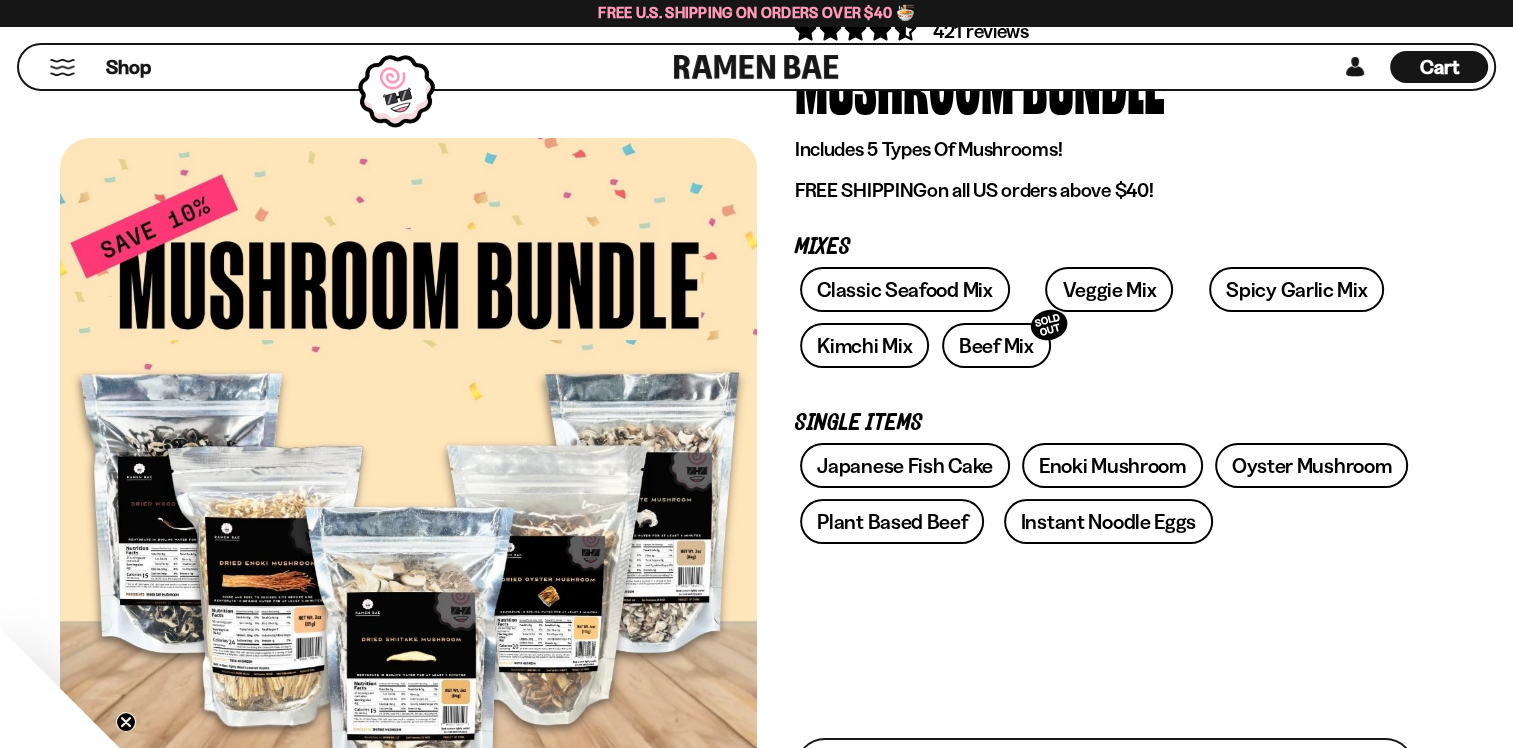 scroll, scrollTop: 200, scrollLeft: 0, axis: vertical 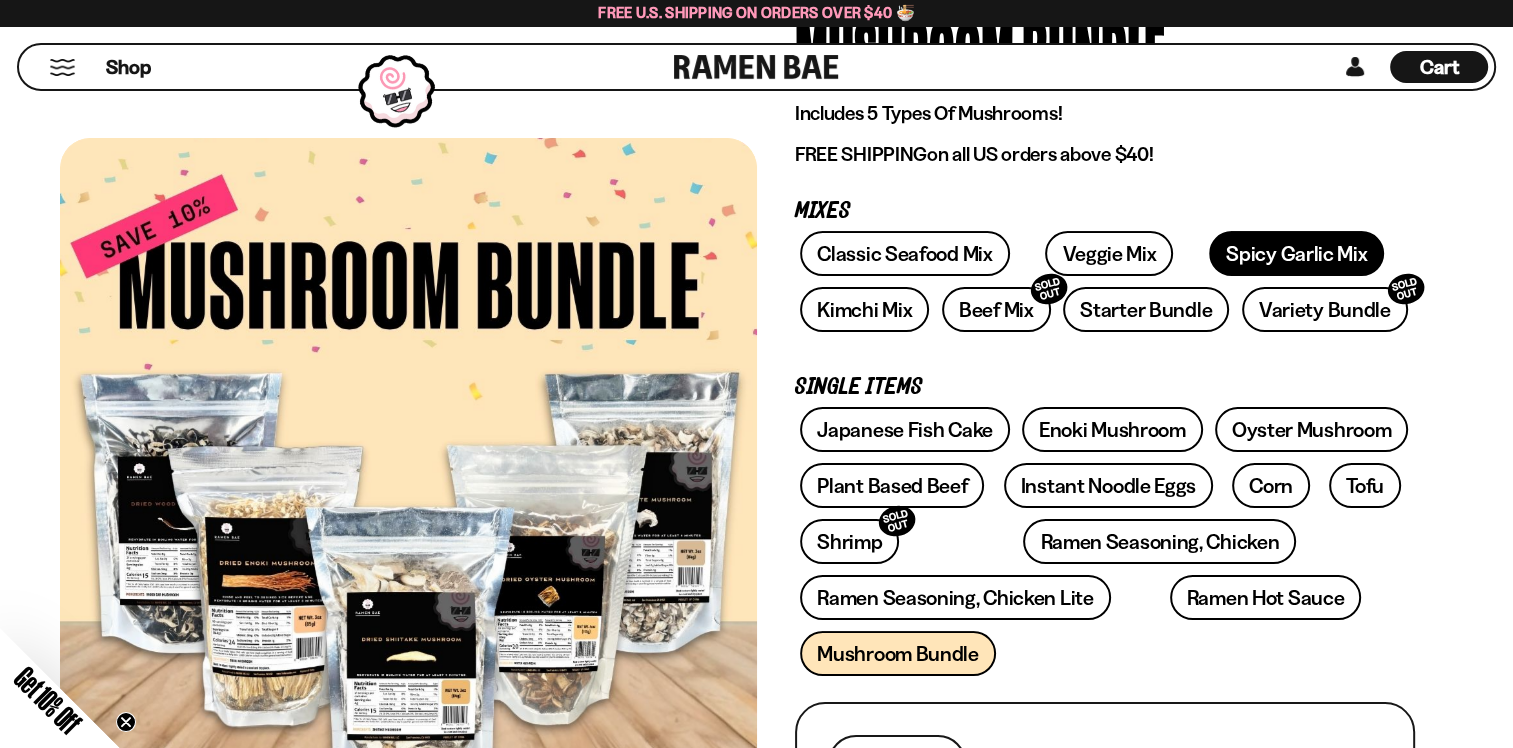 click on "Spicy Garlic Mix" at bounding box center [1296, 253] 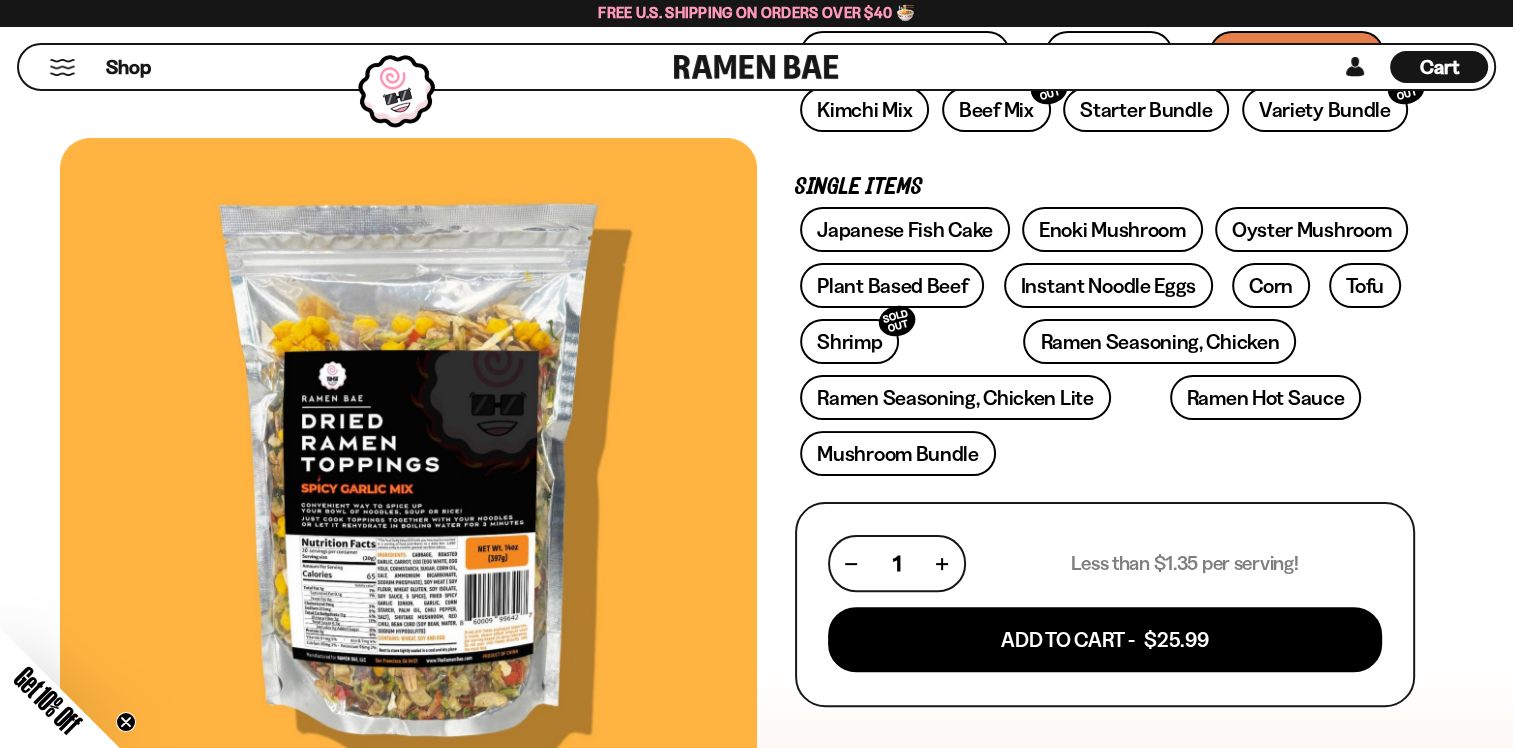 scroll, scrollTop: 300, scrollLeft: 0, axis: vertical 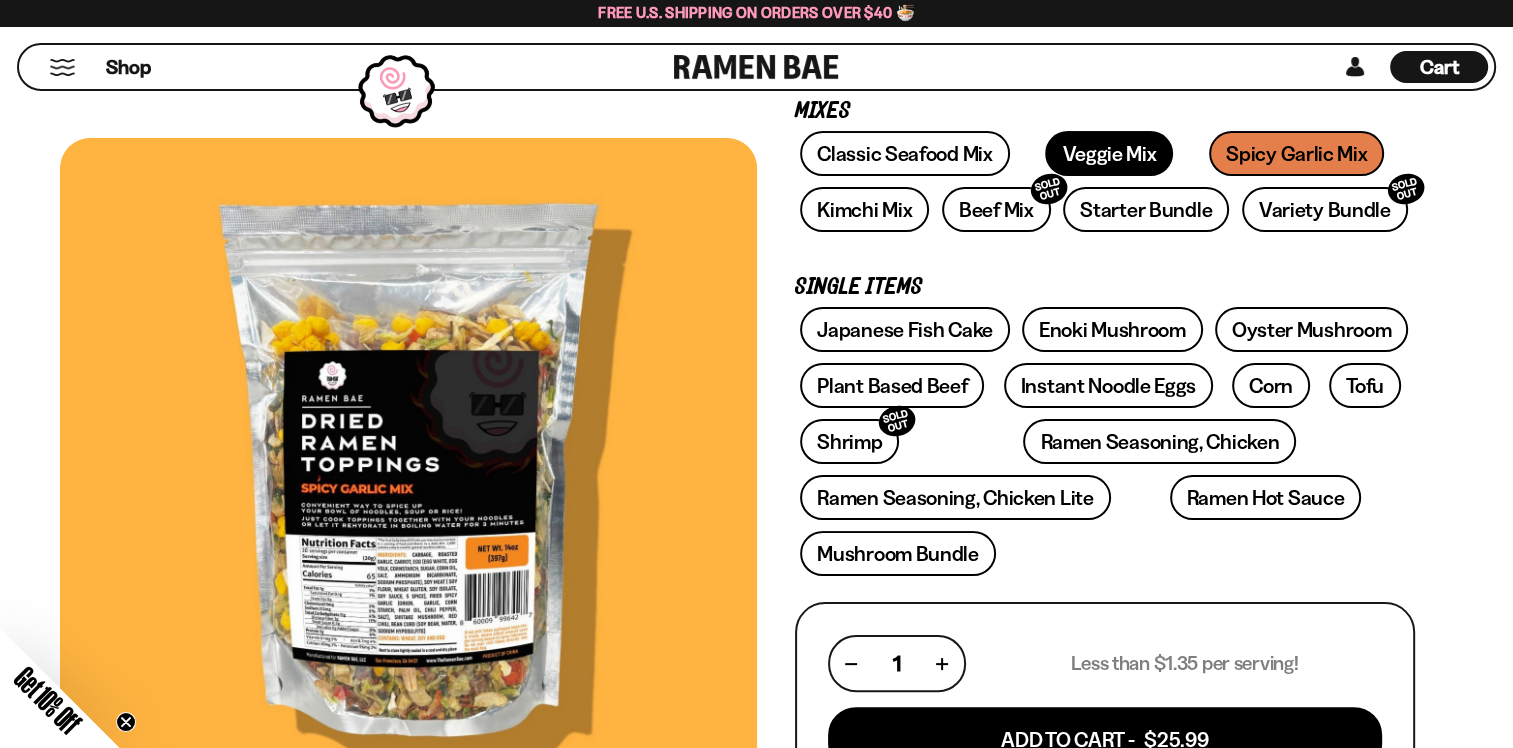 click on "Veggie Mix" at bounding box center [1109, 153] 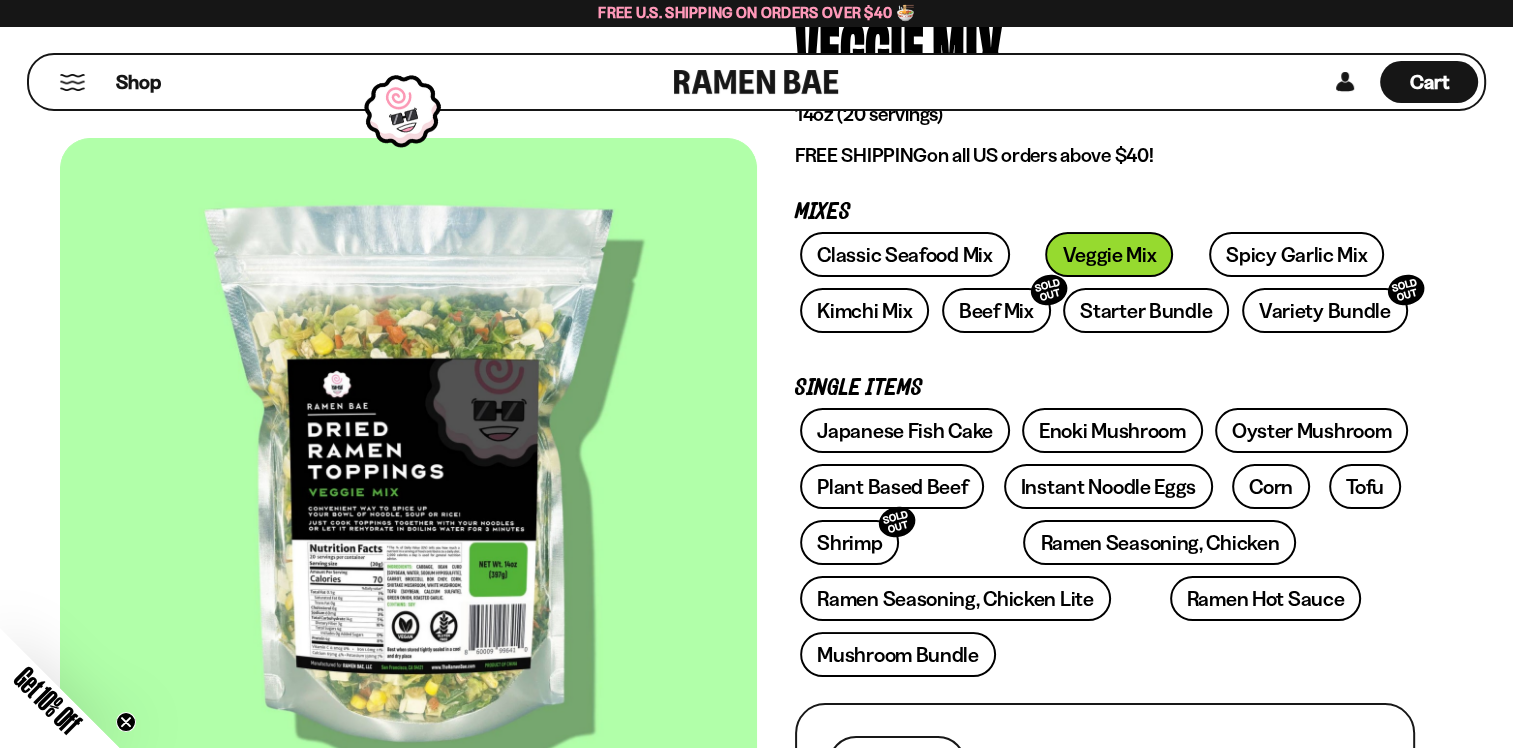scroll, scrollTop: 200, scrollLeft: 0, axis: vertical 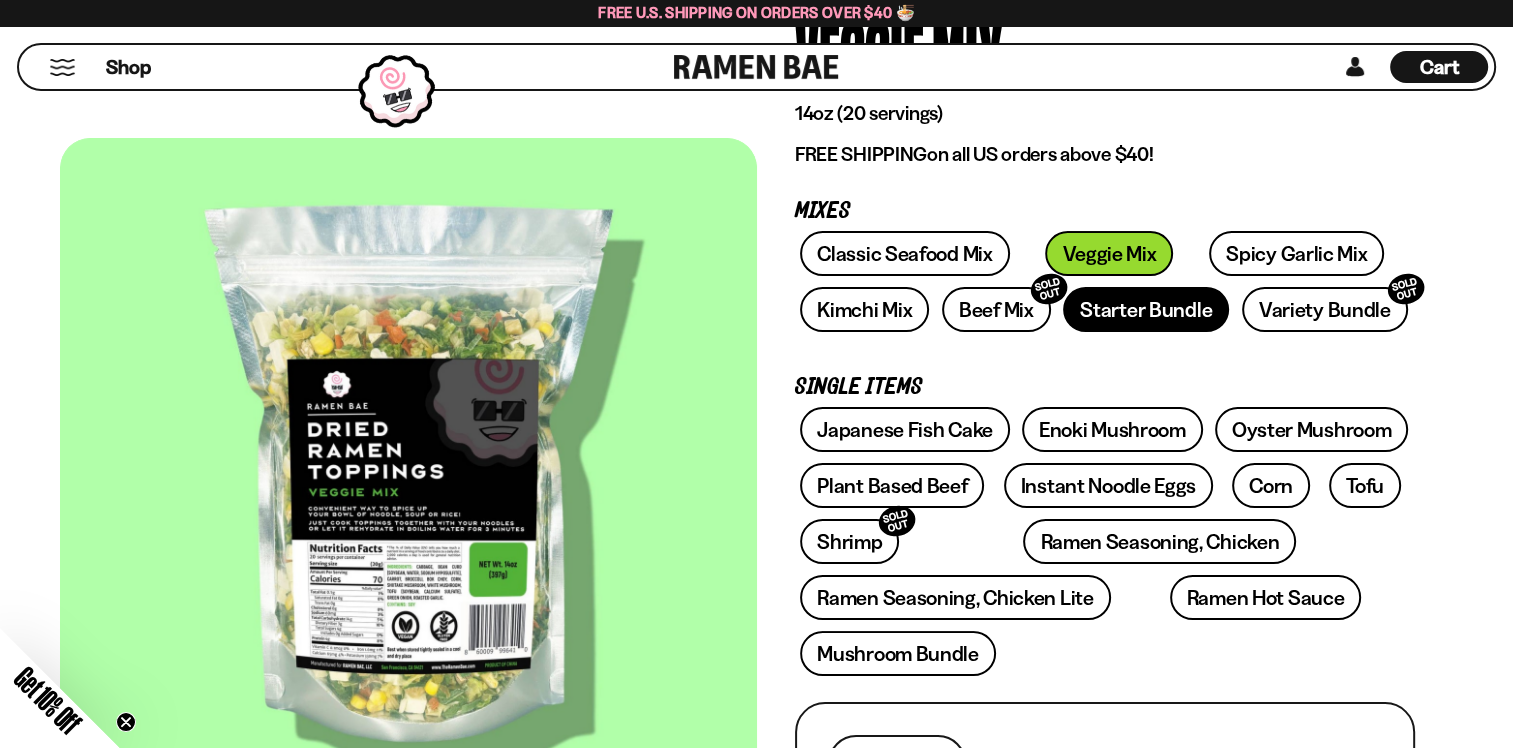 click on "Starter Bundle" at bounding box center (1146, 309) 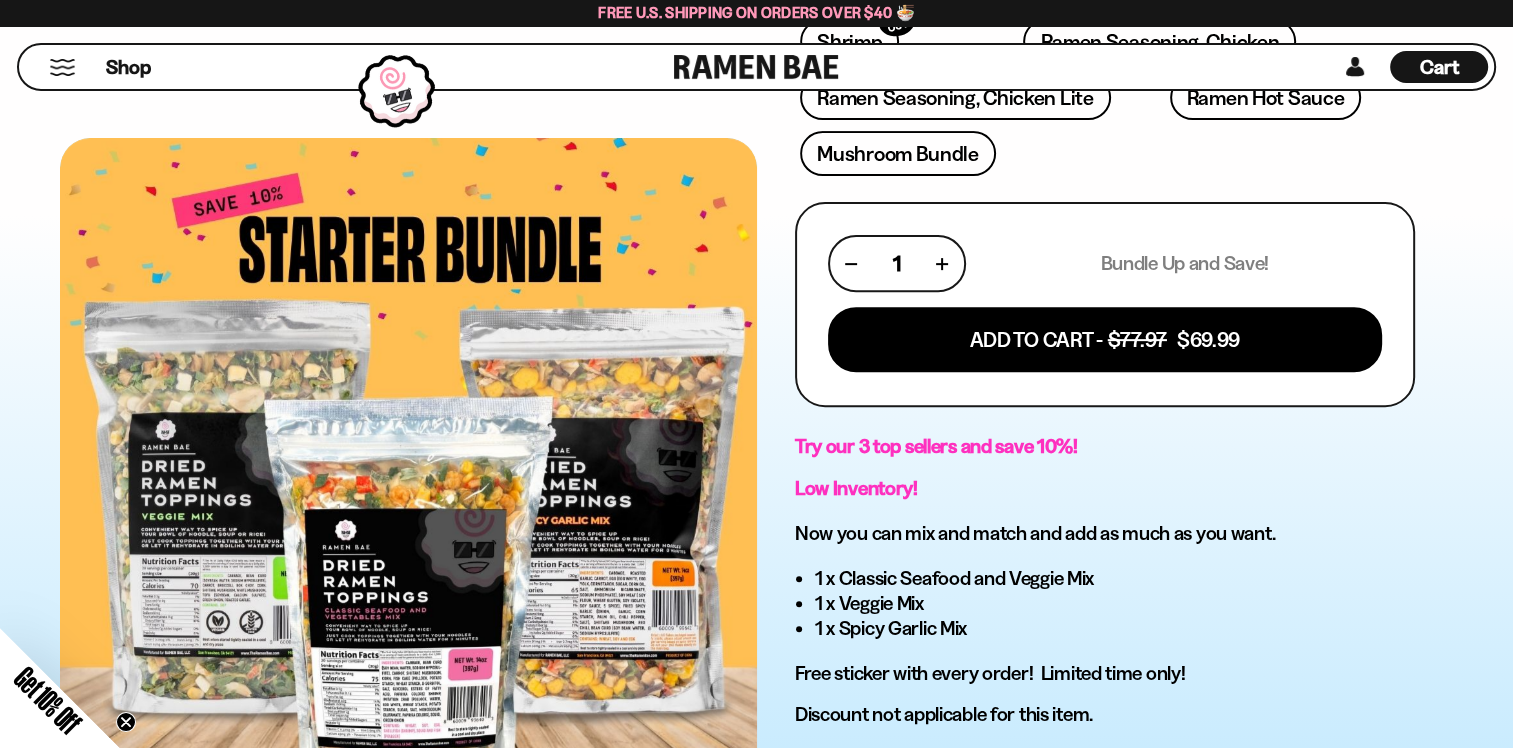 scroll, scrollTop: 700, scrollLeft: 0, axis: vertical 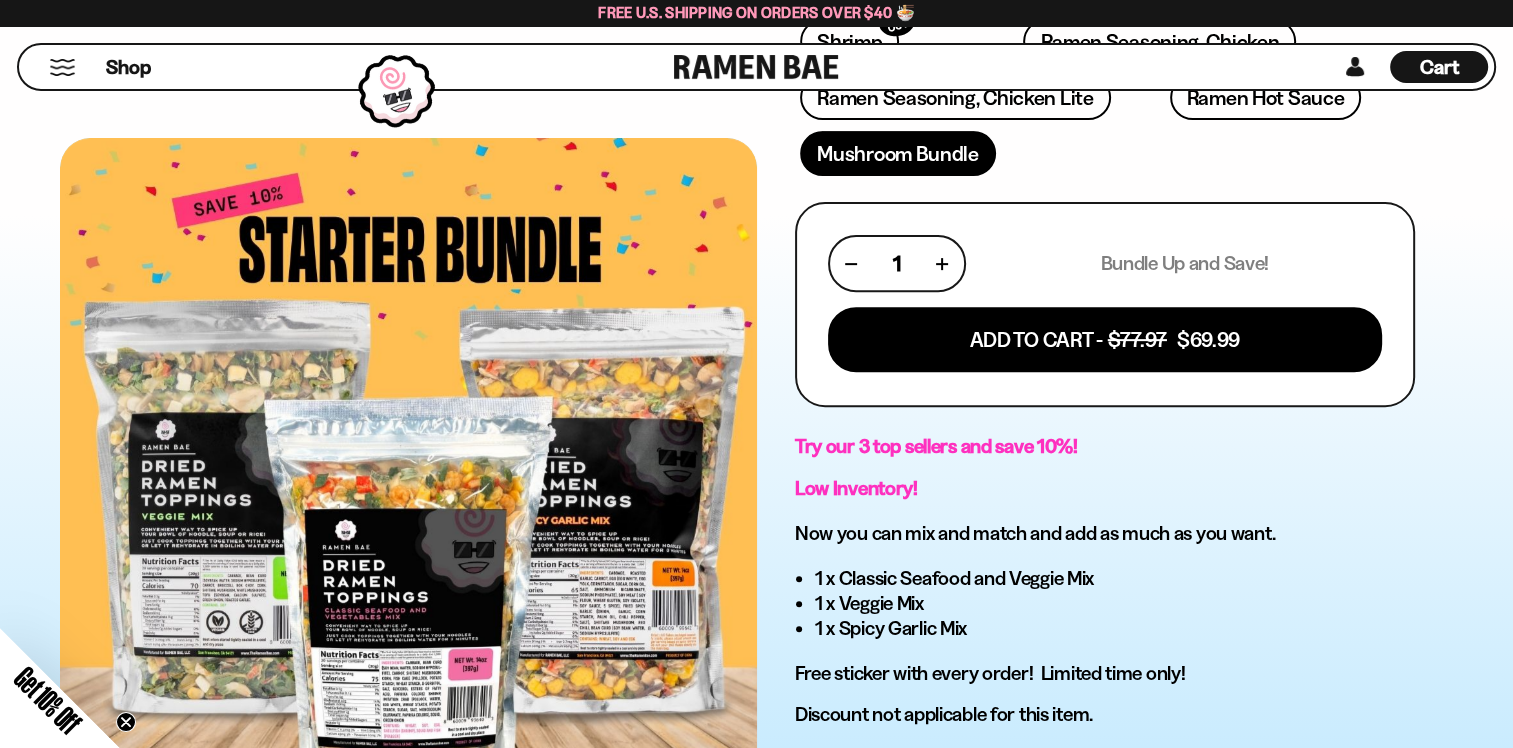 click on "Mushroom Bundle" at bounding box center (898, 153) 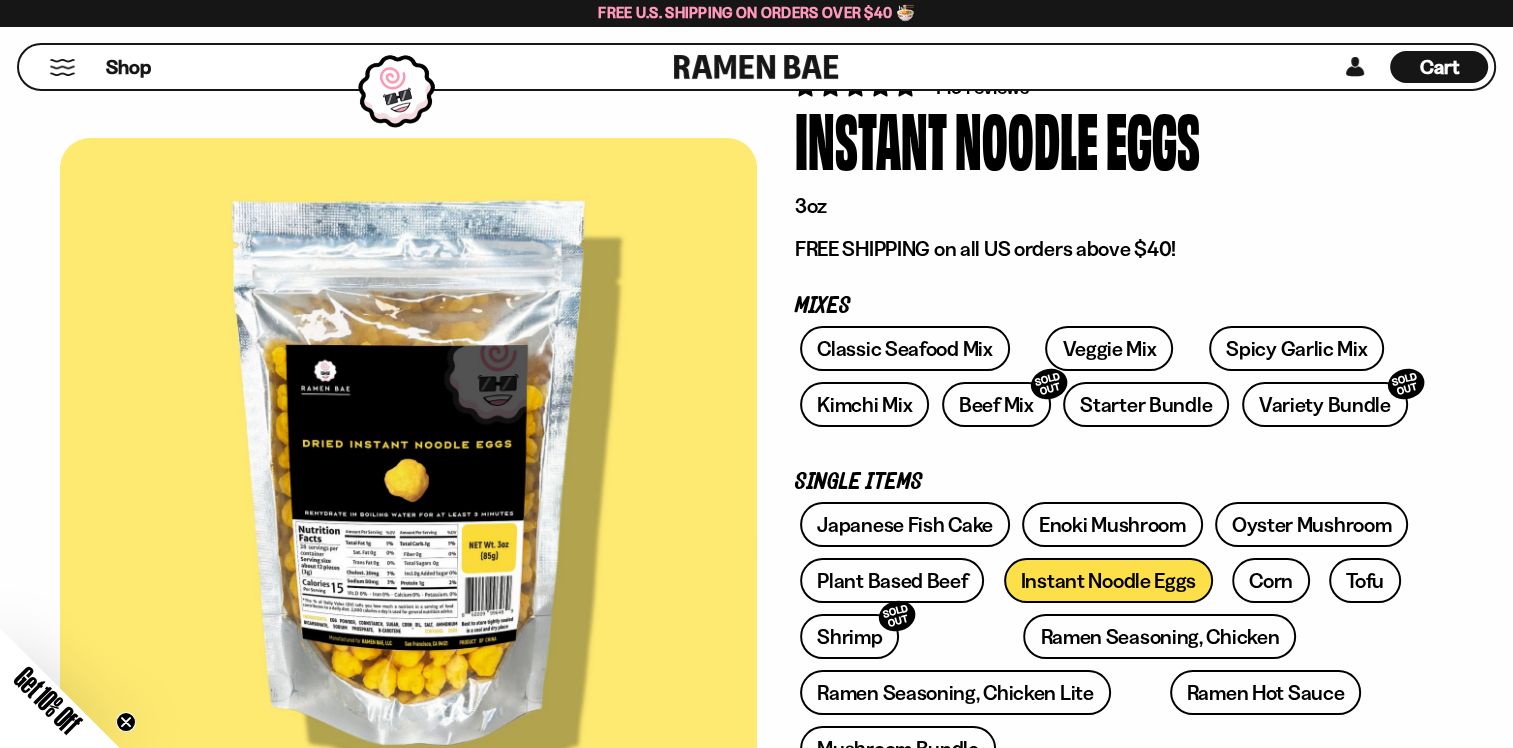 scroll, scrollTop: 100, scrollLeft: 0, axis: vertical 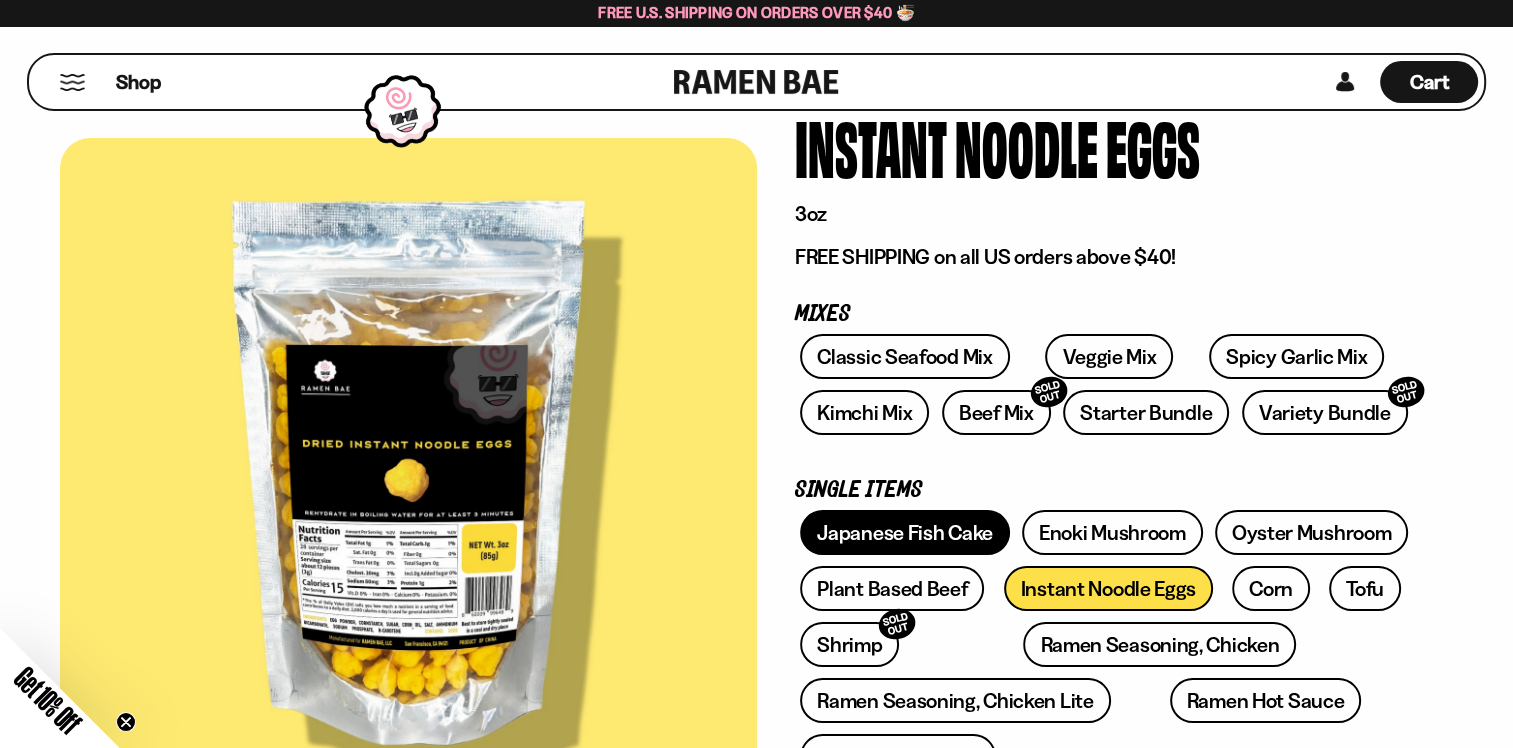 click on "Japanese Fish Cake" at bounding box center [905, 532] 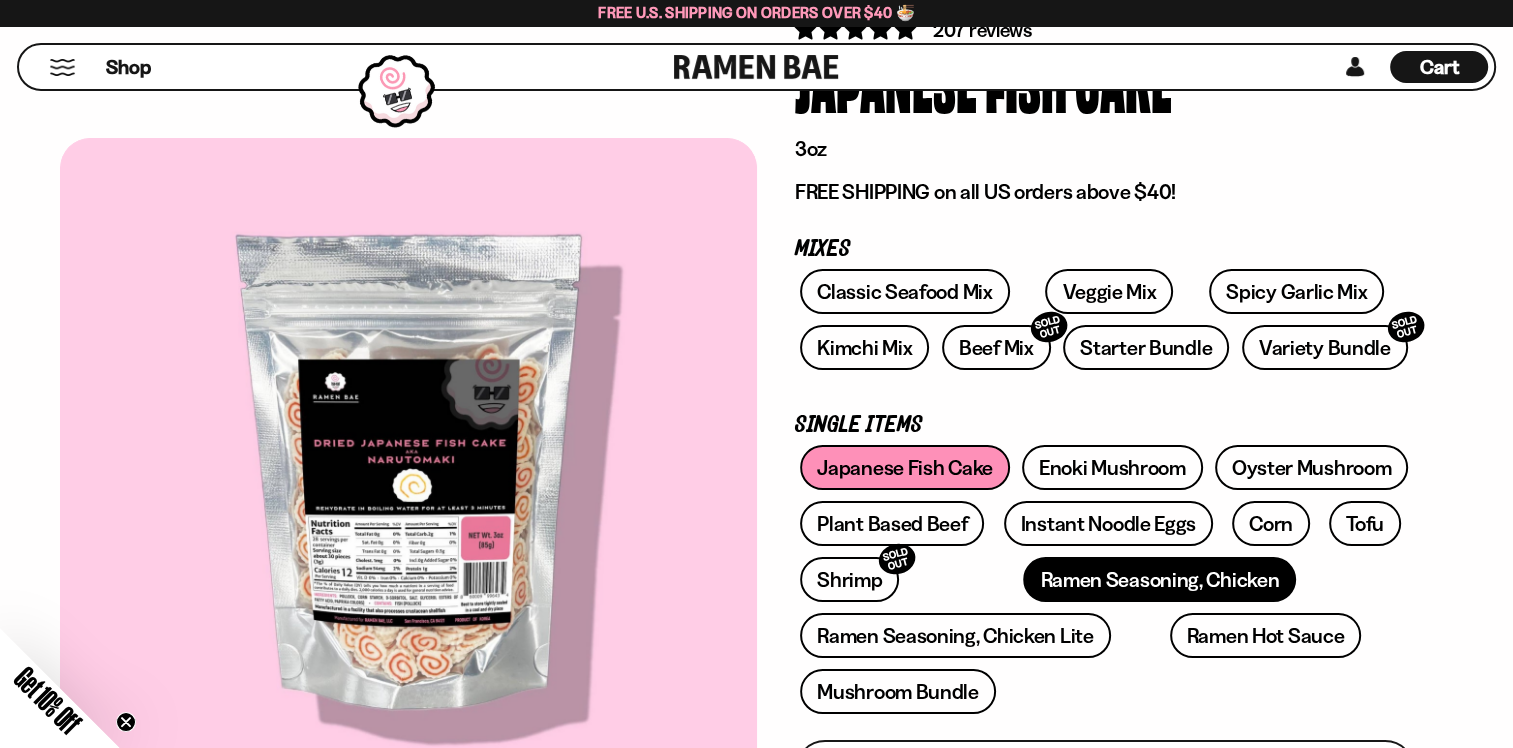 scroll, scrollTop: 200, scrollLeft: 0, axis: vertical 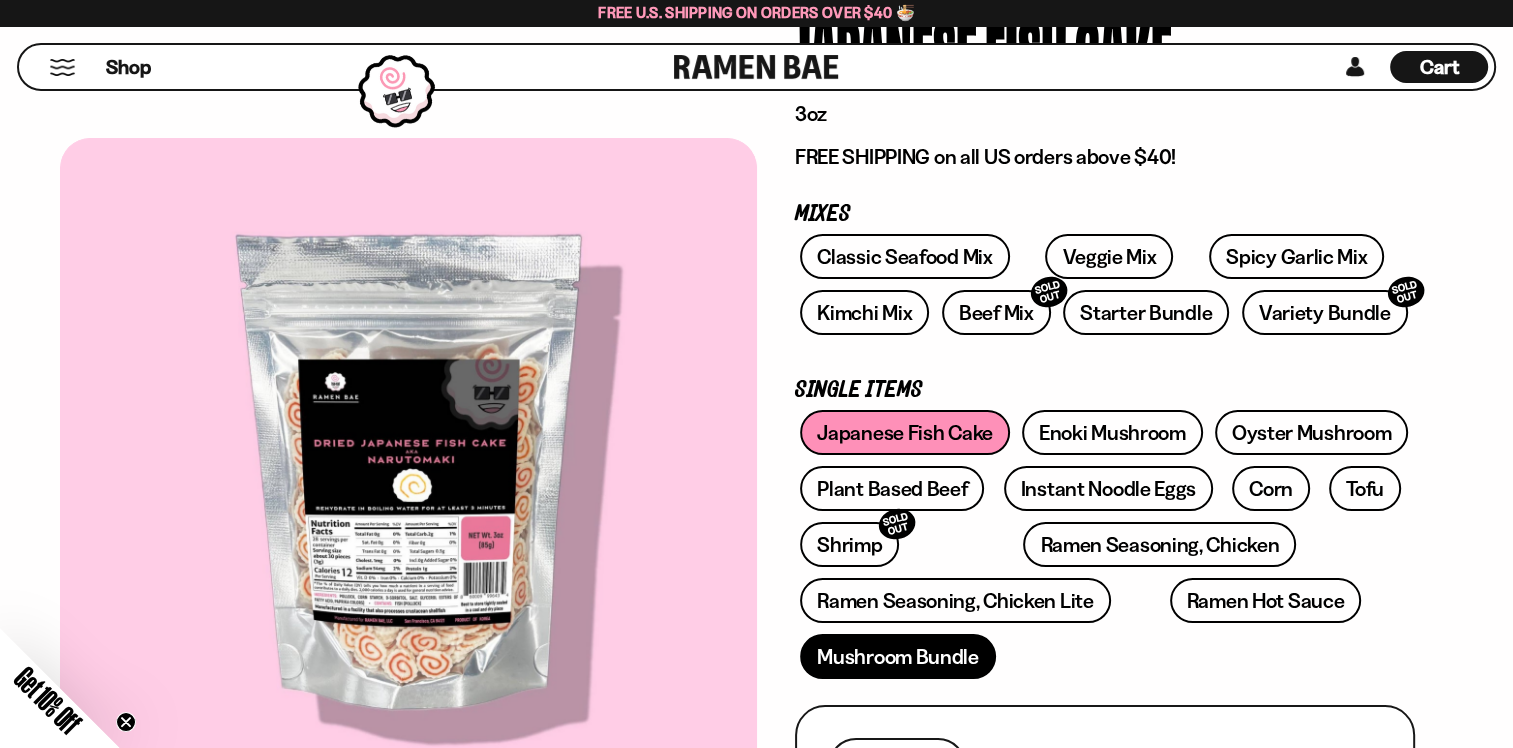 click on "Mushroom Bundle" at bounding box center [898, 656] 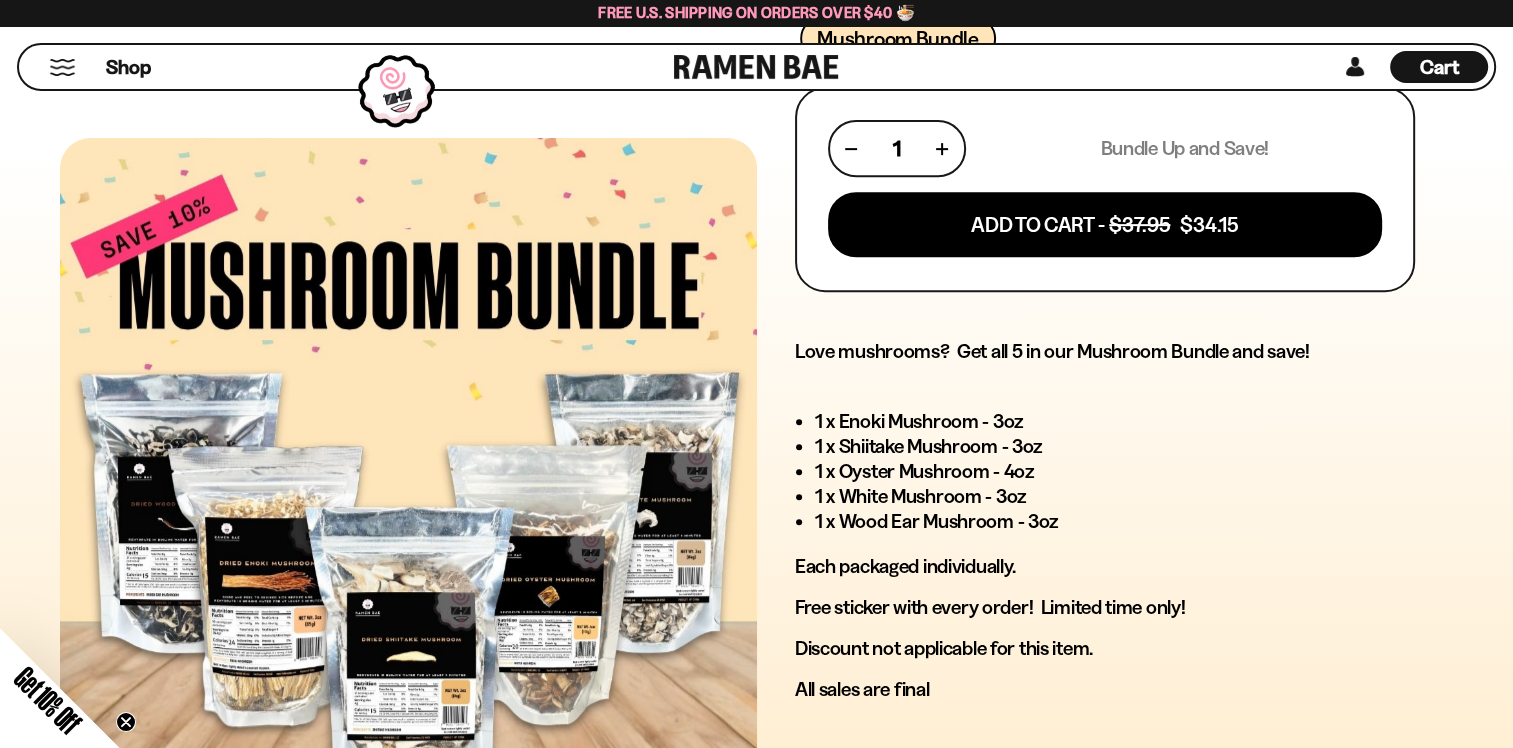 scroll, scrollTop: 600, scrollLeft: 0, axis: vertical 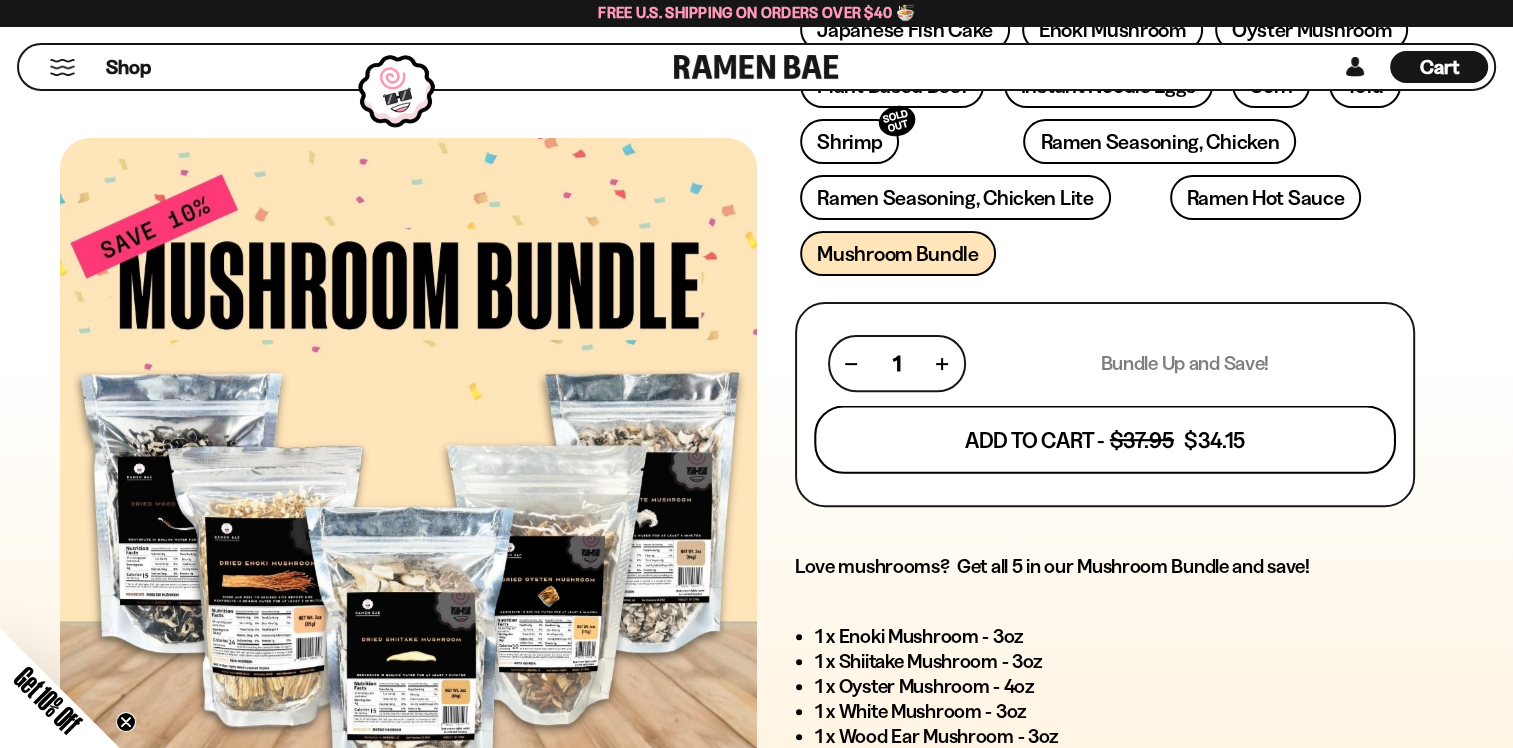click on "Add To Cart -
$37.95
$34.15" at bounding box center [1105, 440] 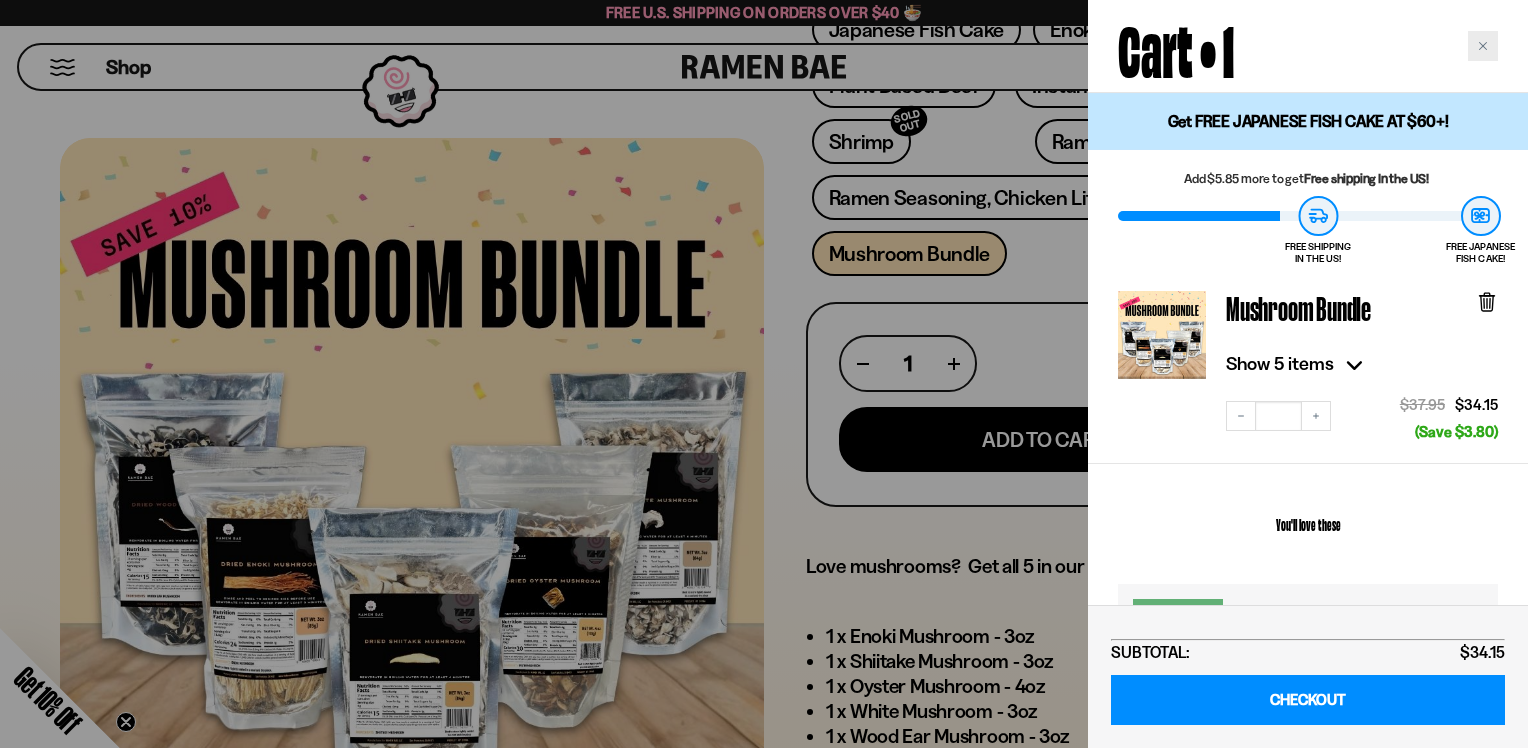 click 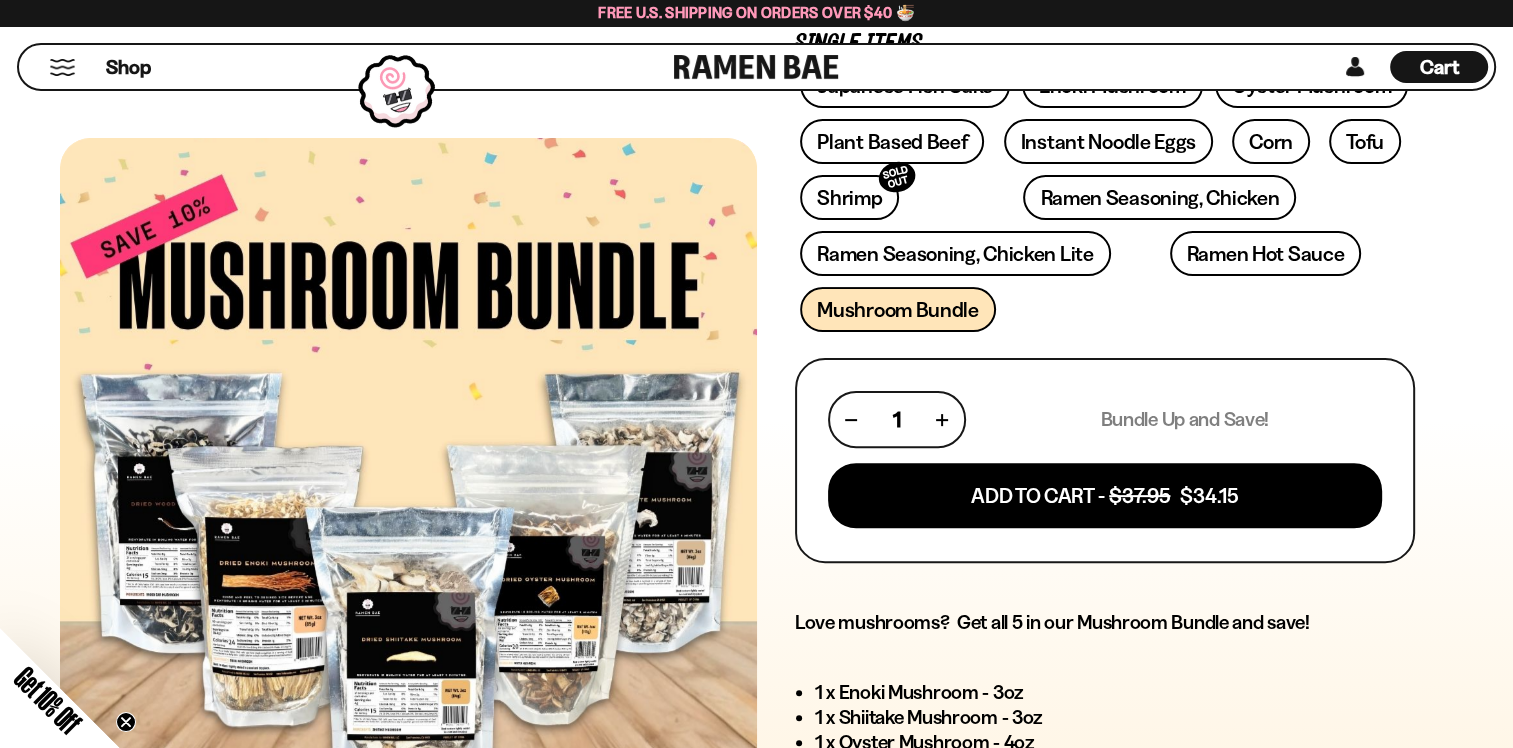 scroll, scrollTop: 500, scrollLeft: 0, axis: vertical 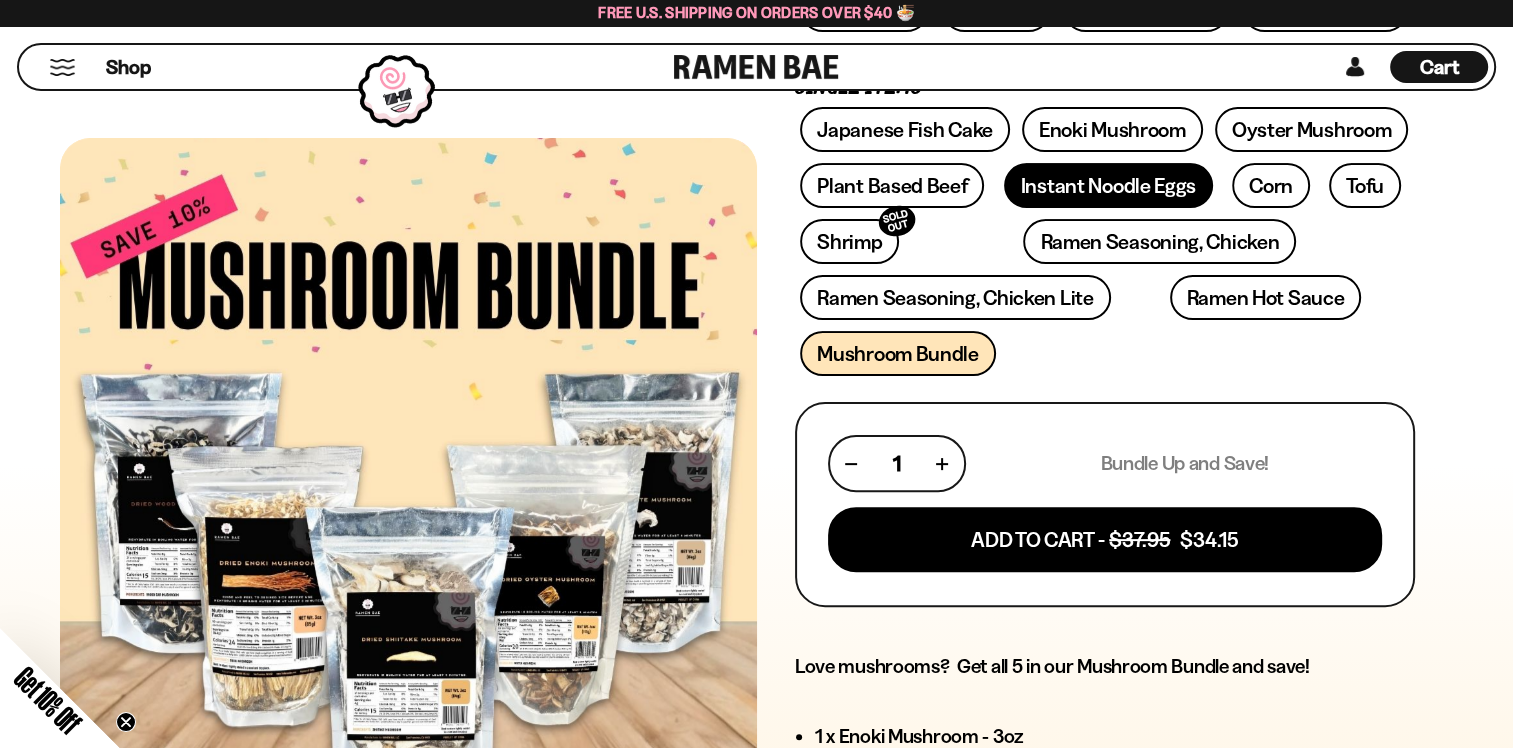 click on "Instant Noodle Eggs" at bounding box center [1108, 185] 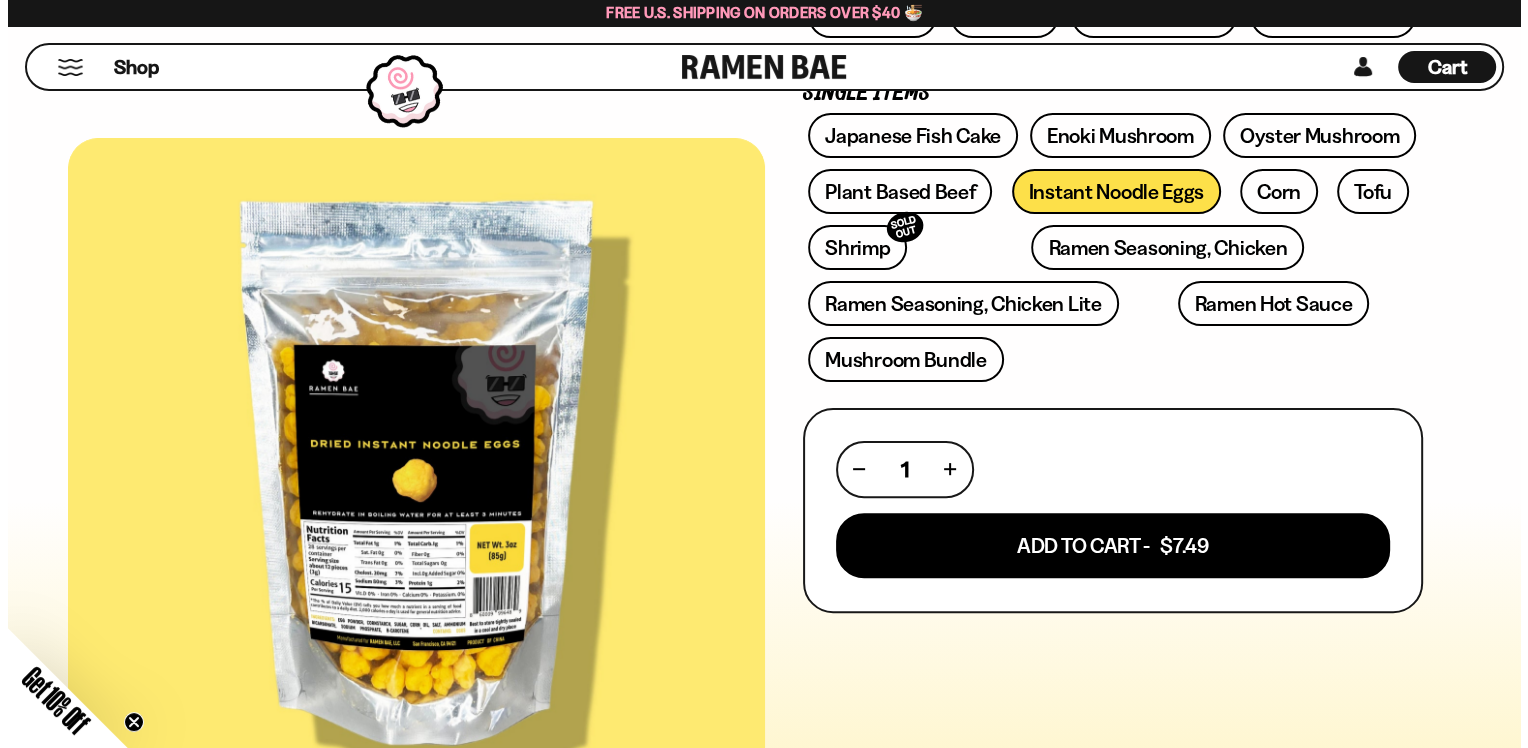 scroll, scrollTop: 500, scrollLeft: 0, axis: vertical 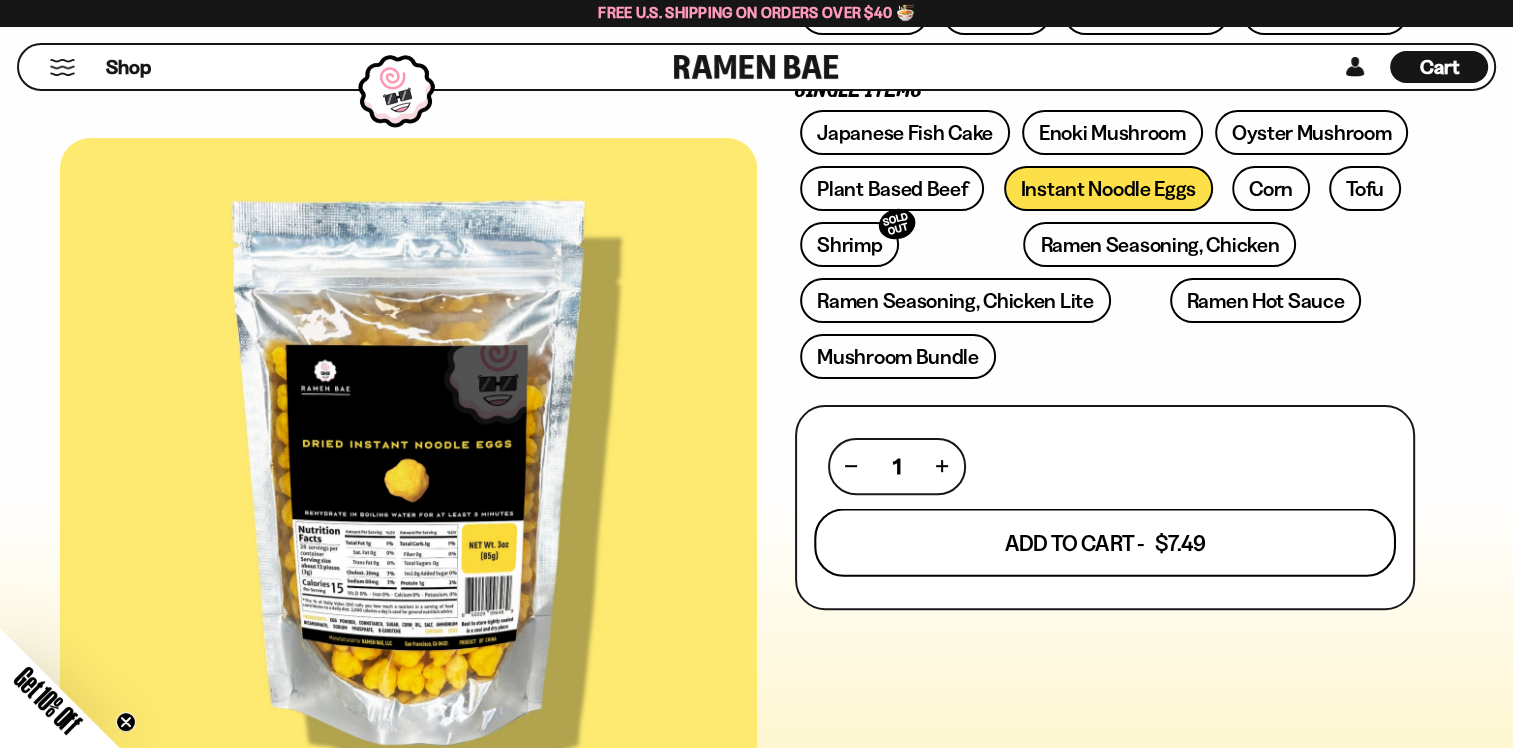 click on "Add To Cart -
$7.49" at bounding box center [1105, 542] 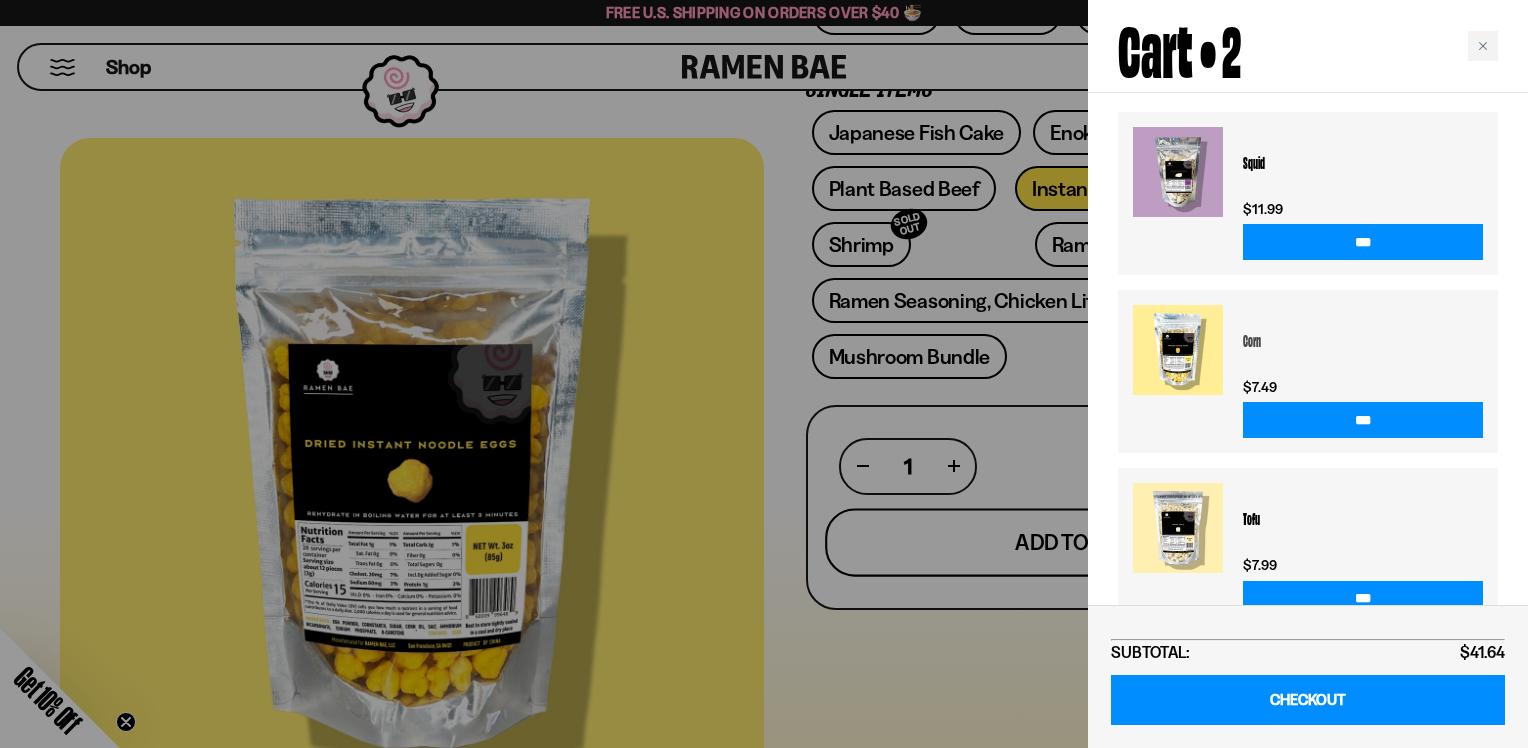 scroll, scrollTop: 633, scrollLeft: 0, axis: vertical 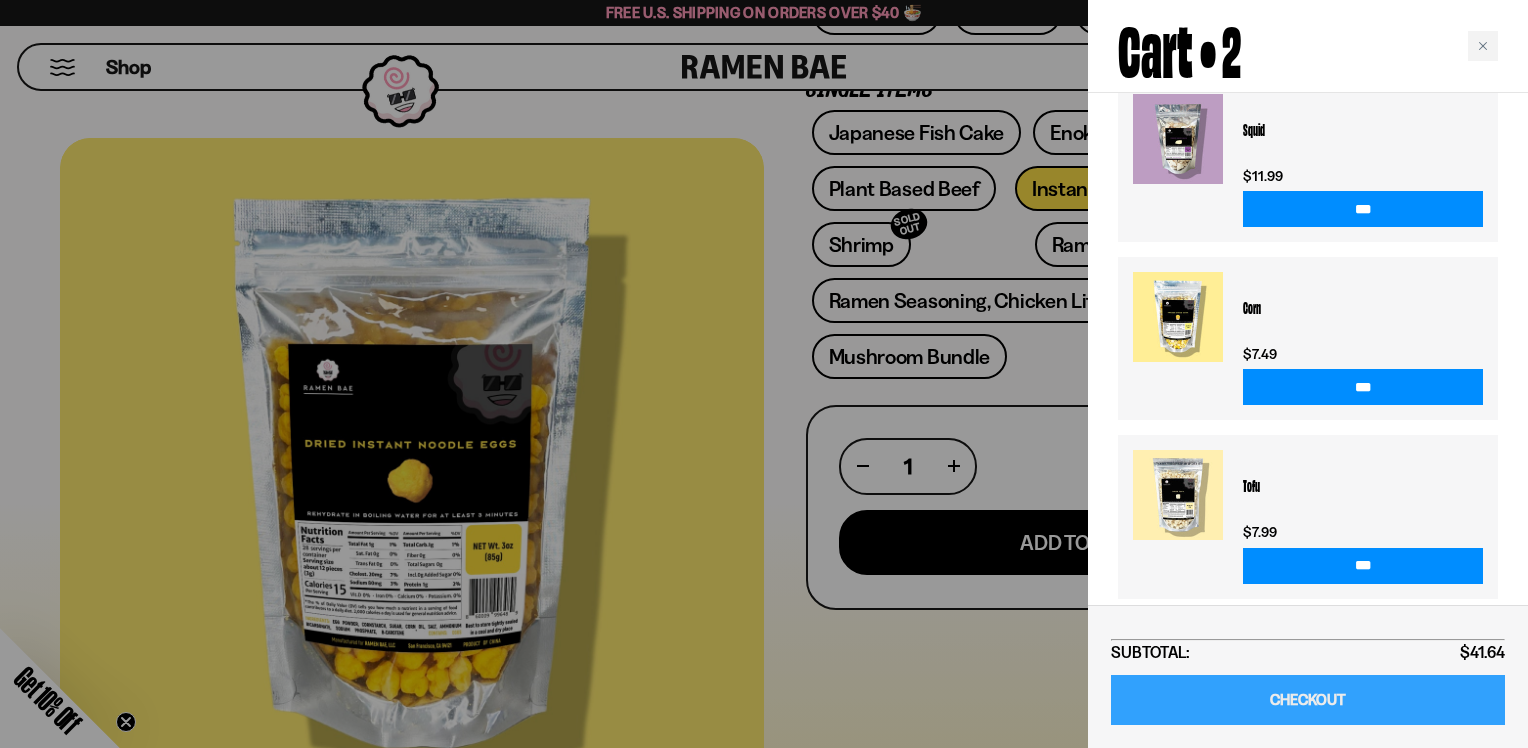 click on "CHECKOUT" at bounding box center (1308, 700) 